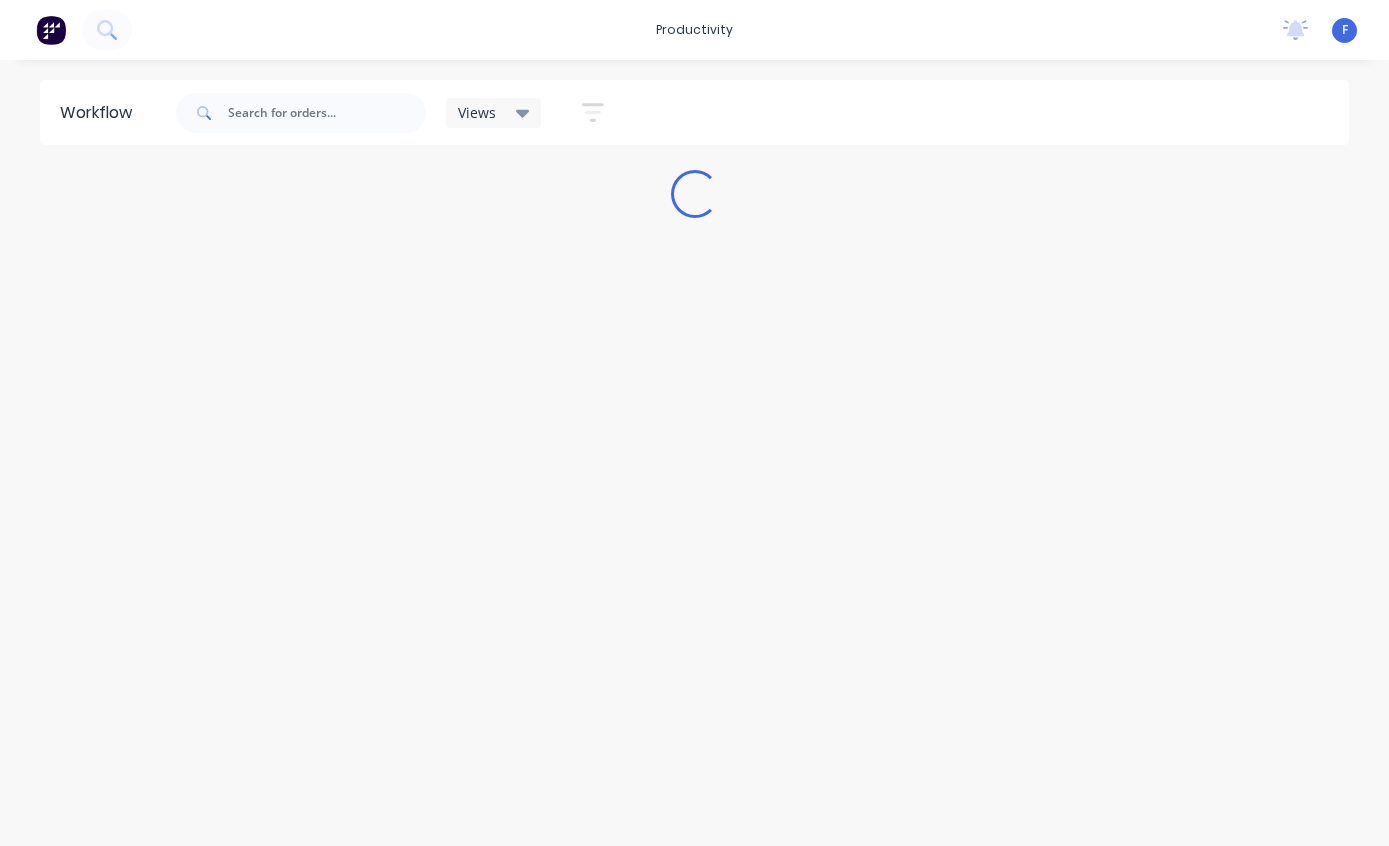 scroll, scrollTop: 0, scrollLeft: 0, axis: both 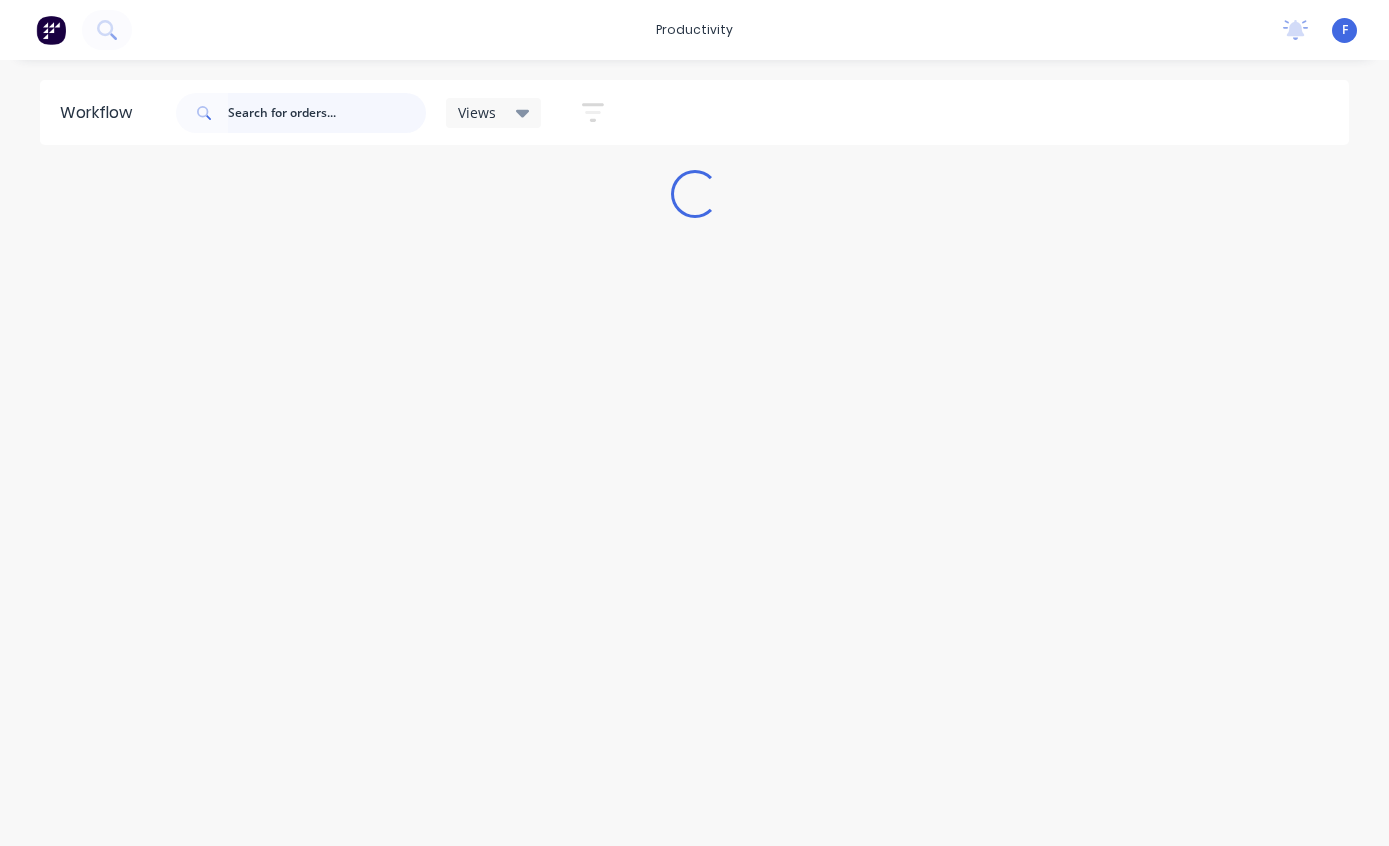 click at bounding box center [327, 113] 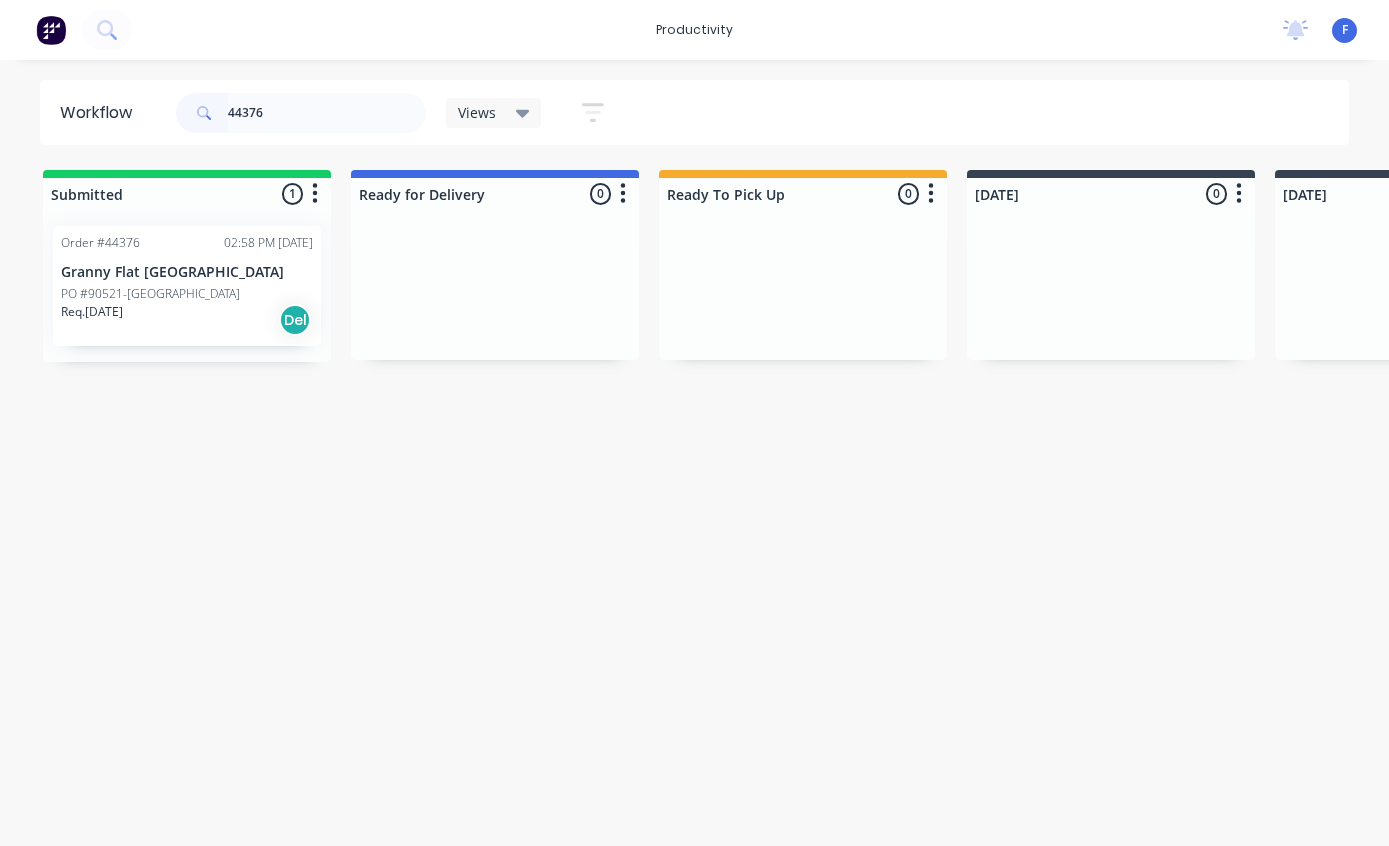 click on "PO #90521-[GEOGRAPHIC_DATA]" at bounding box center (187, 294) 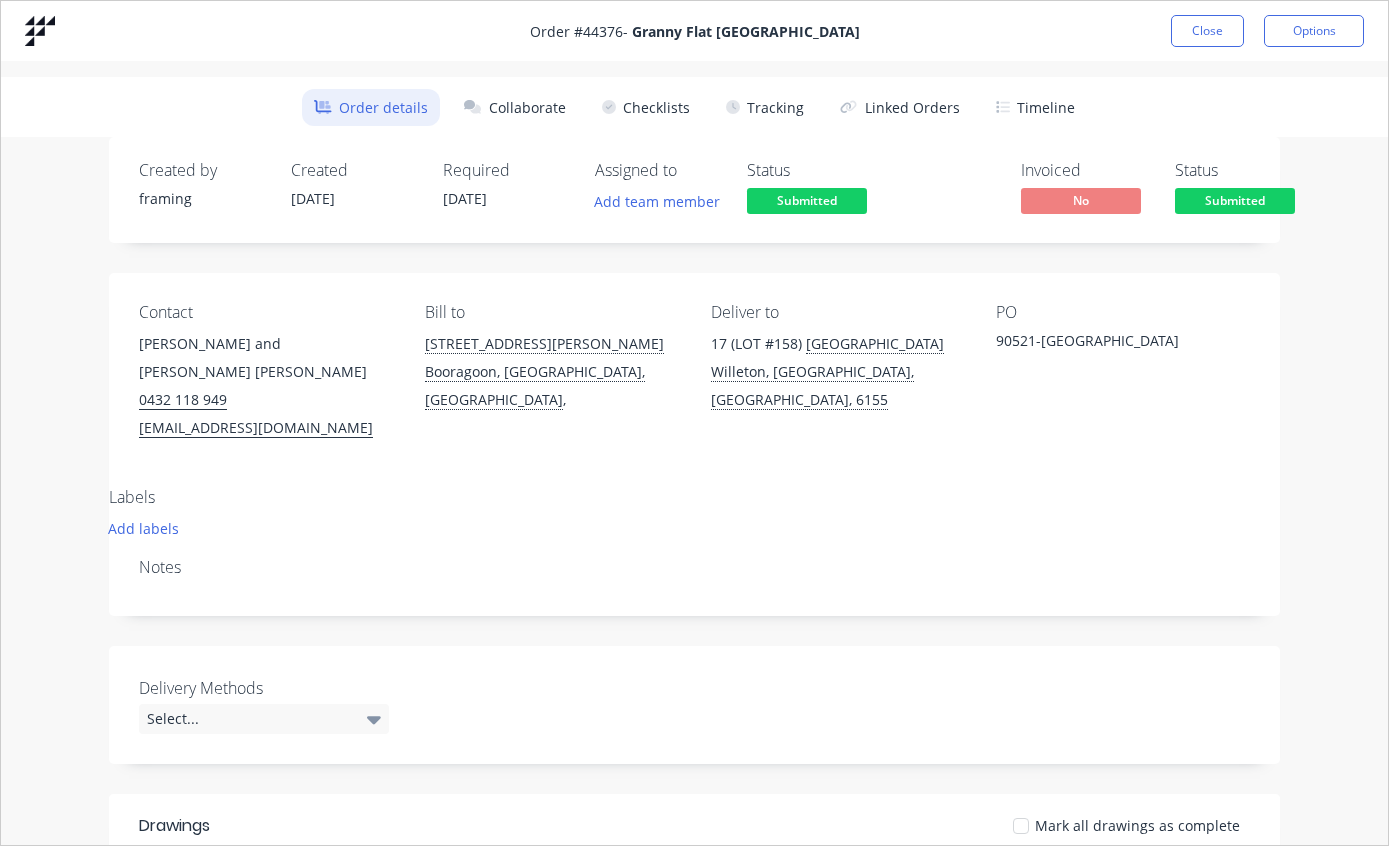 click on "Tracking" at bounding box center (765, 107) 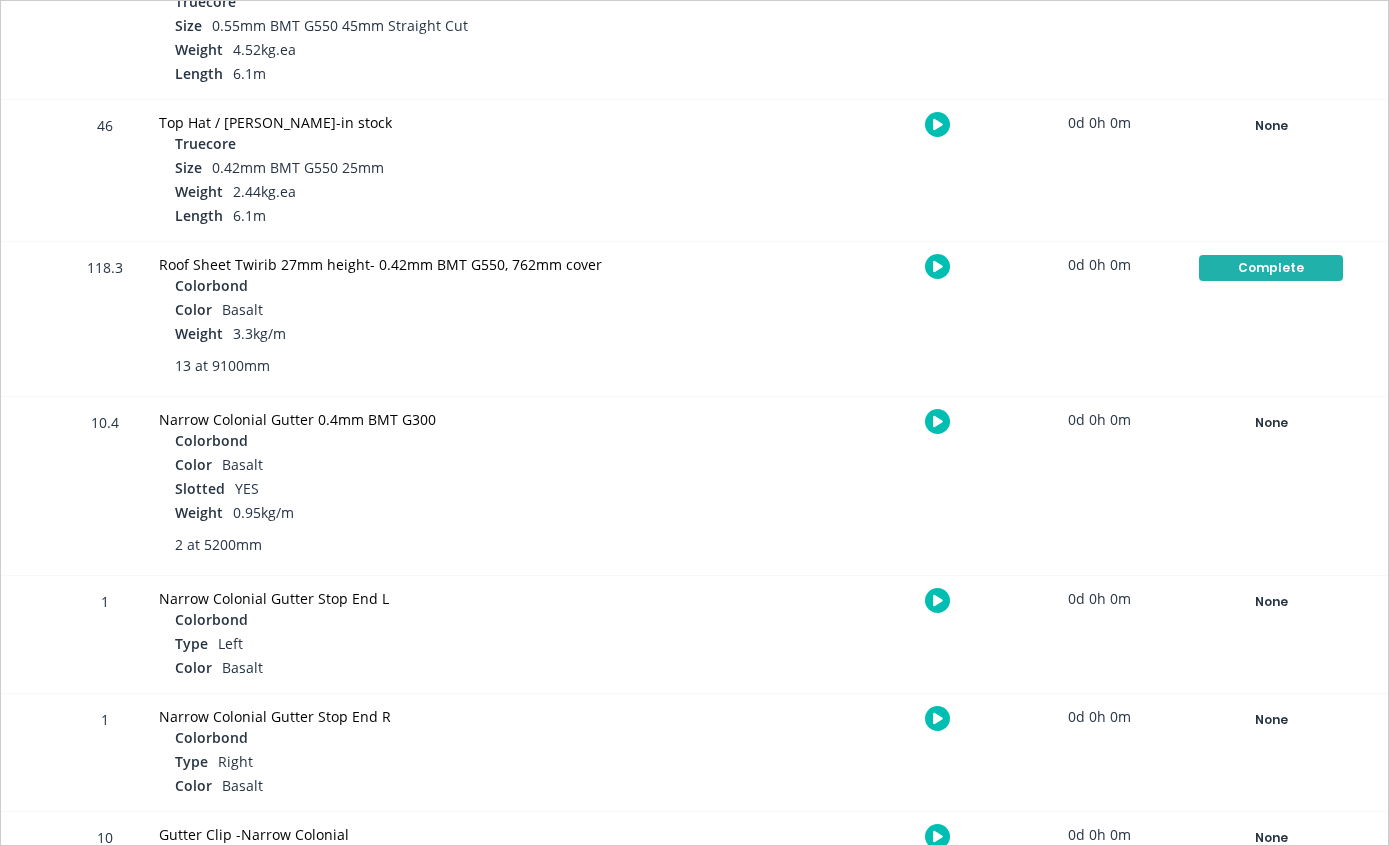 scroll, scrollTop: 1614, scrollLeft: 0, axis: vertical 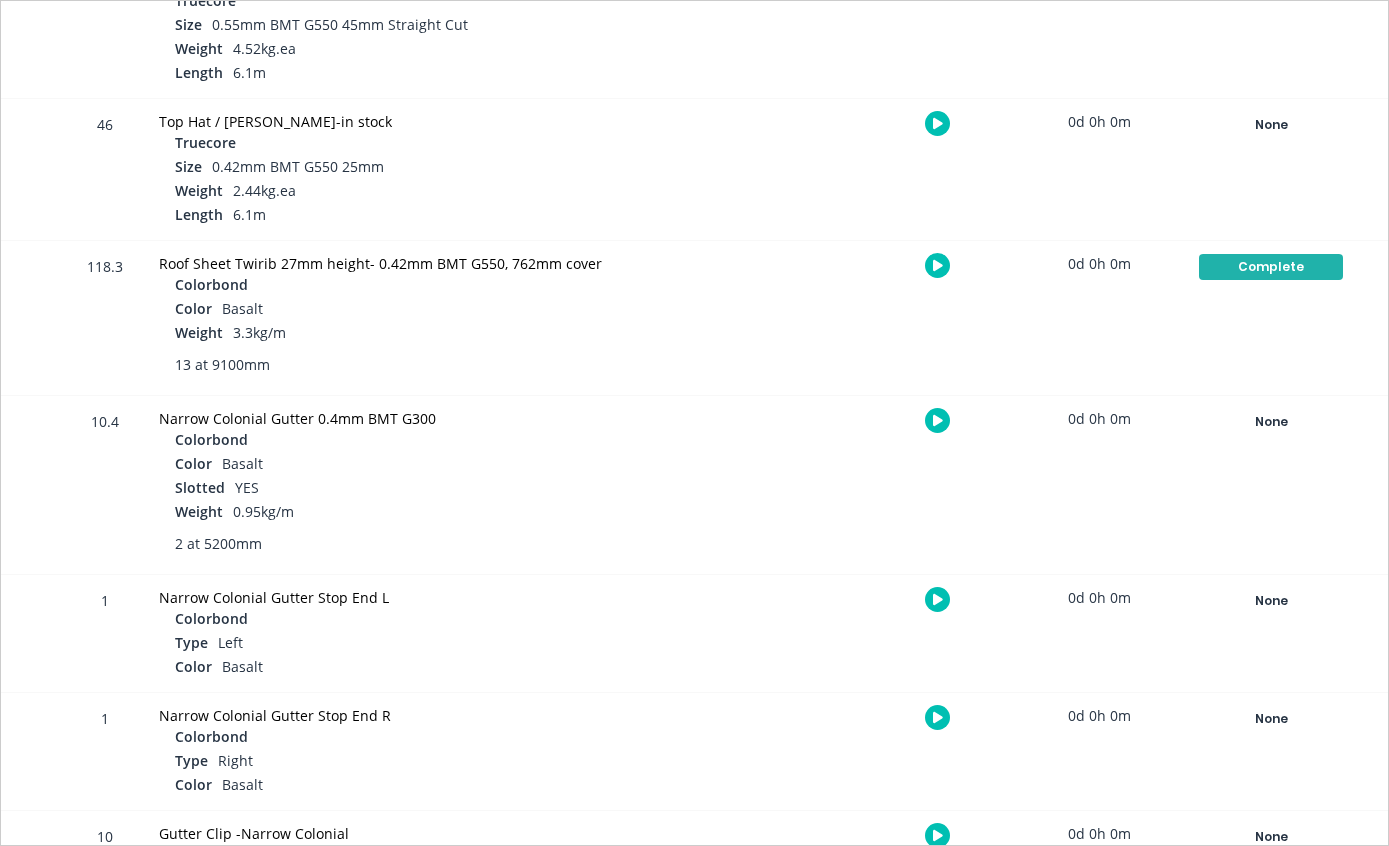 click on "None" at bounding box center [1271, 422] 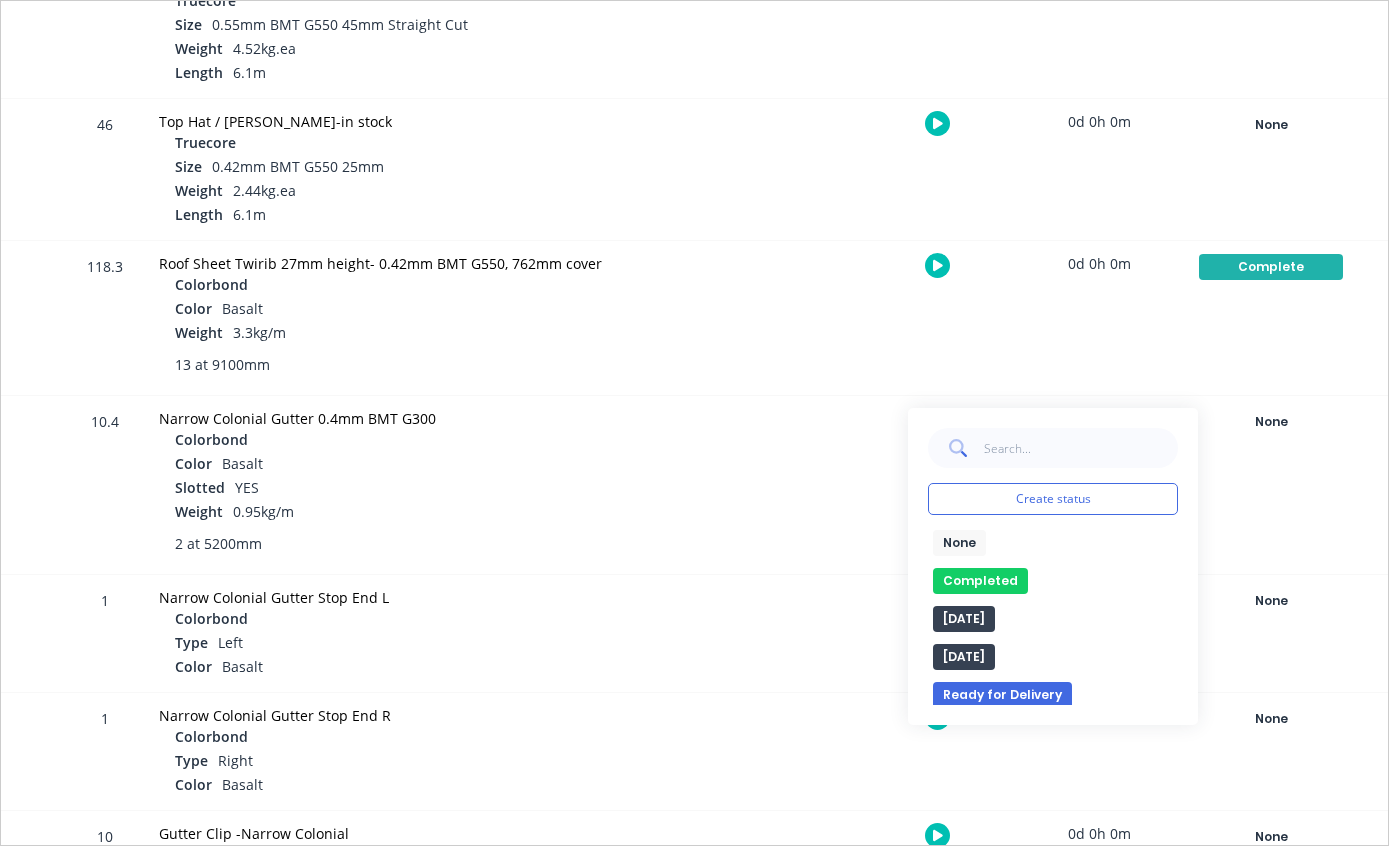 click on "Completed" at bounding box center (980, 581) 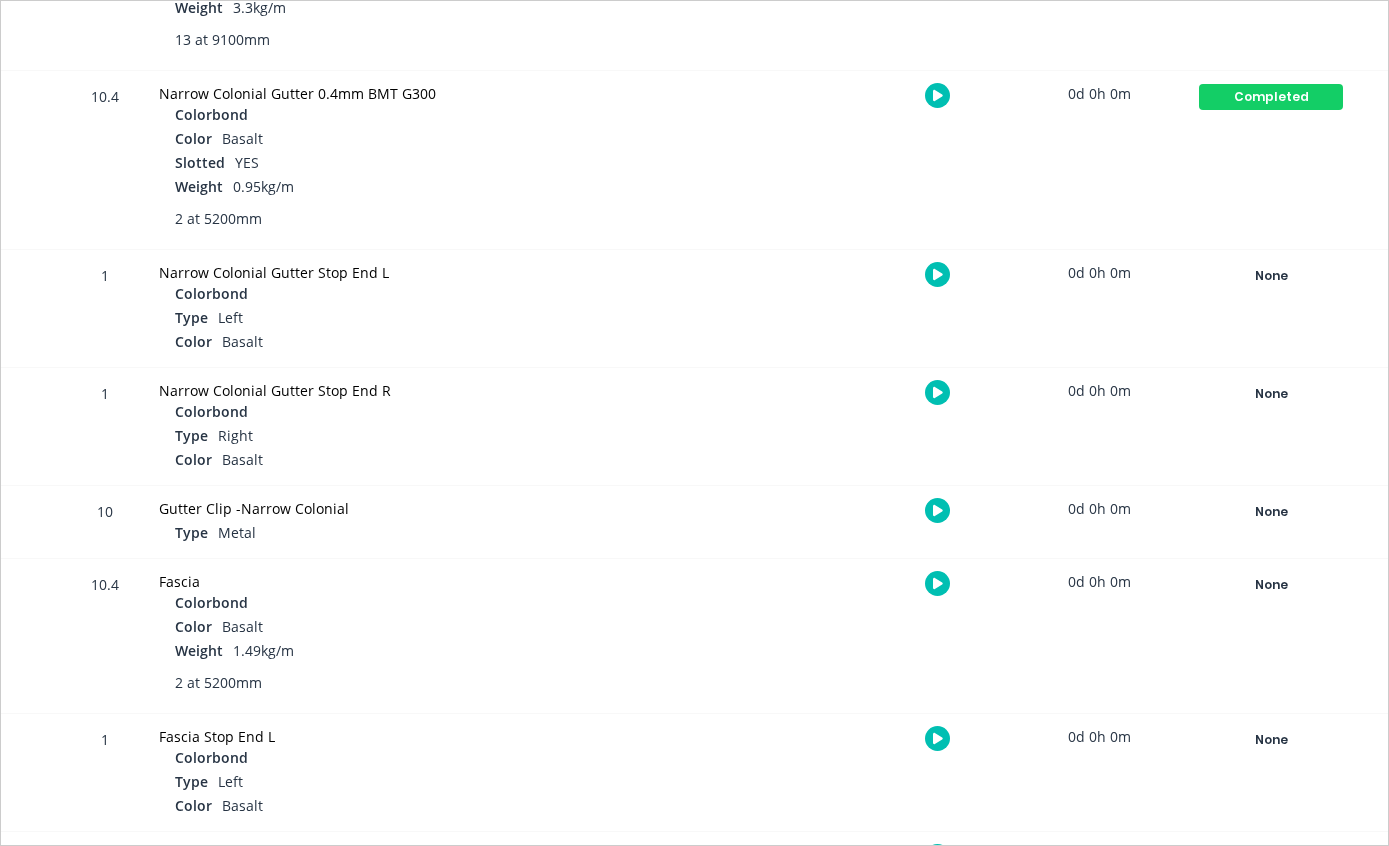 scroll, scrollTop: 1947, scrollLeft: 0, axis: vertical 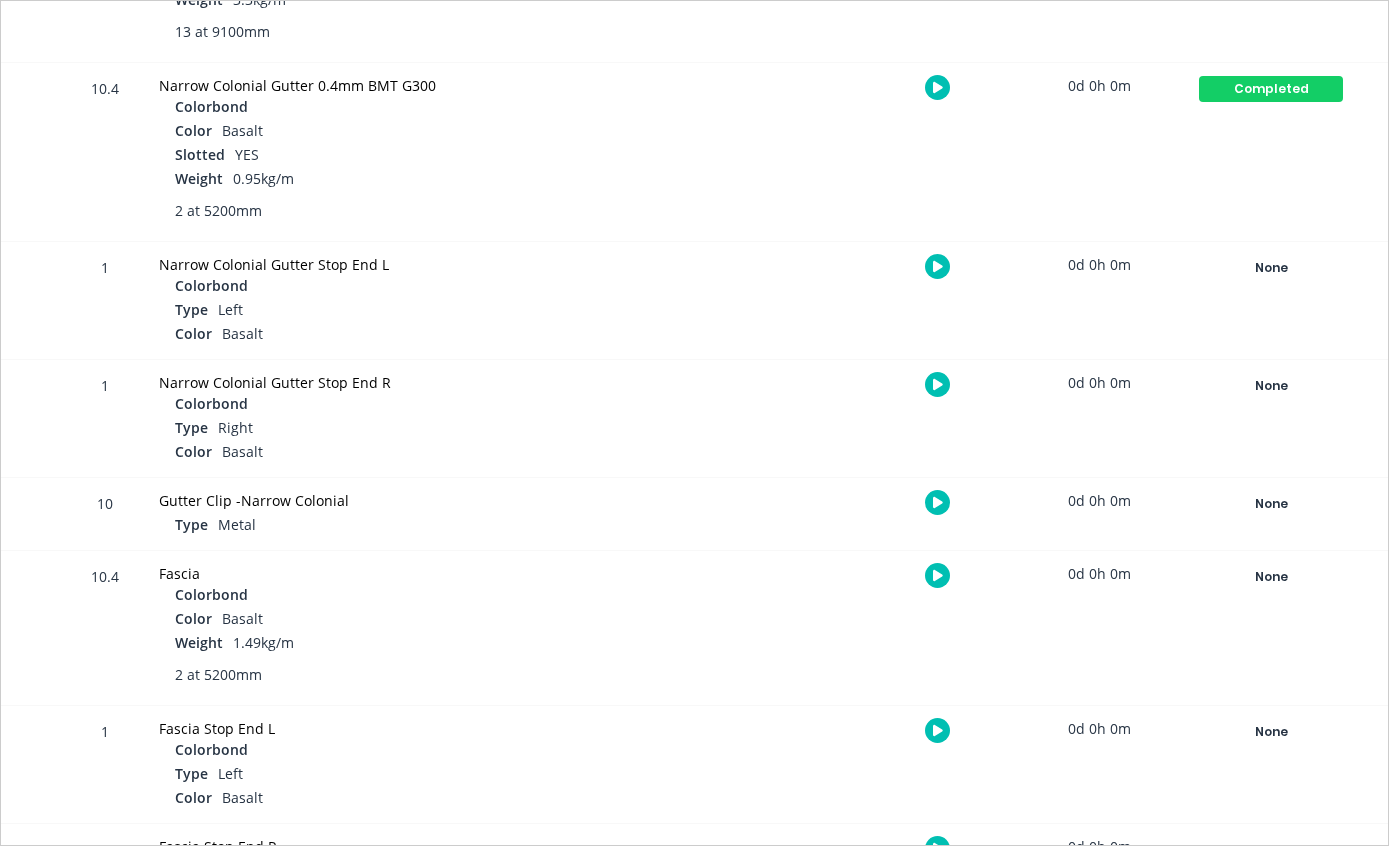 click on "None Create status   None   edit Completed   edit [DATE]   [DATE]   Ready for Delivery    Ready To Pick Up   Submitted   [DATE]   [DATE]   [DATE]" at bounding box center [1271, 628] 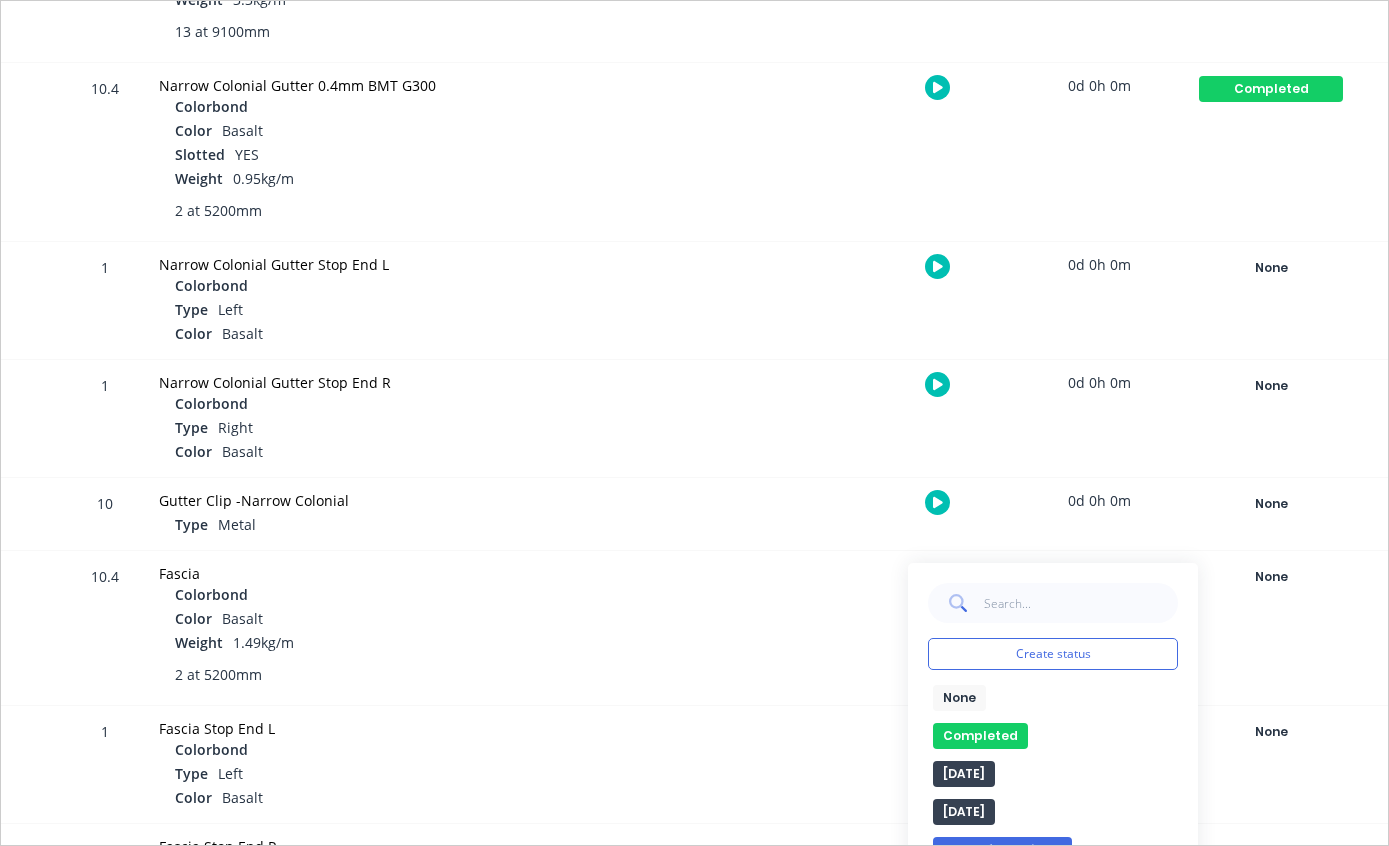 click on "Completed" at bounding box center (980, 736) 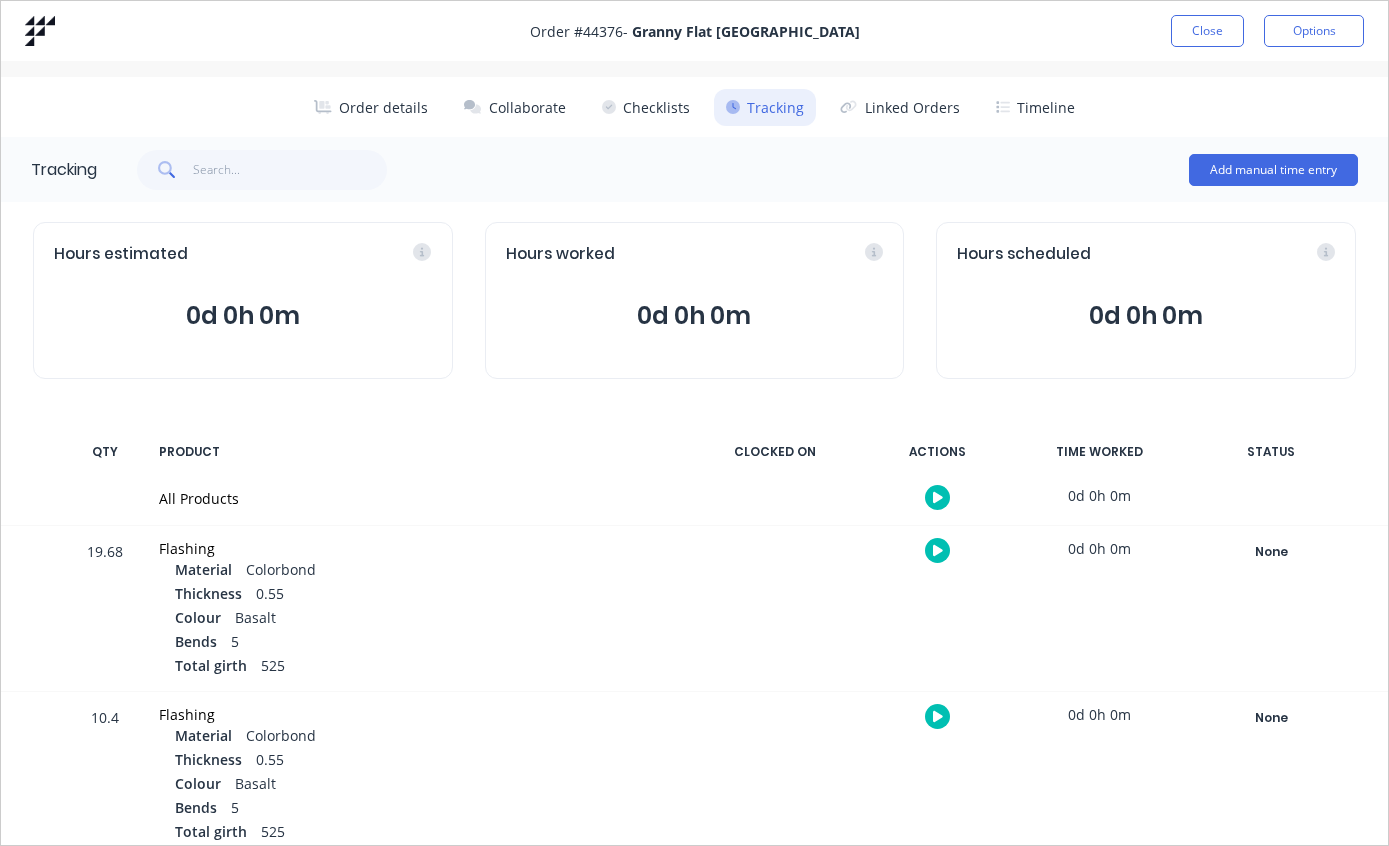 scroll, scrollTop: 0, scrollLeft: 0, axis: both 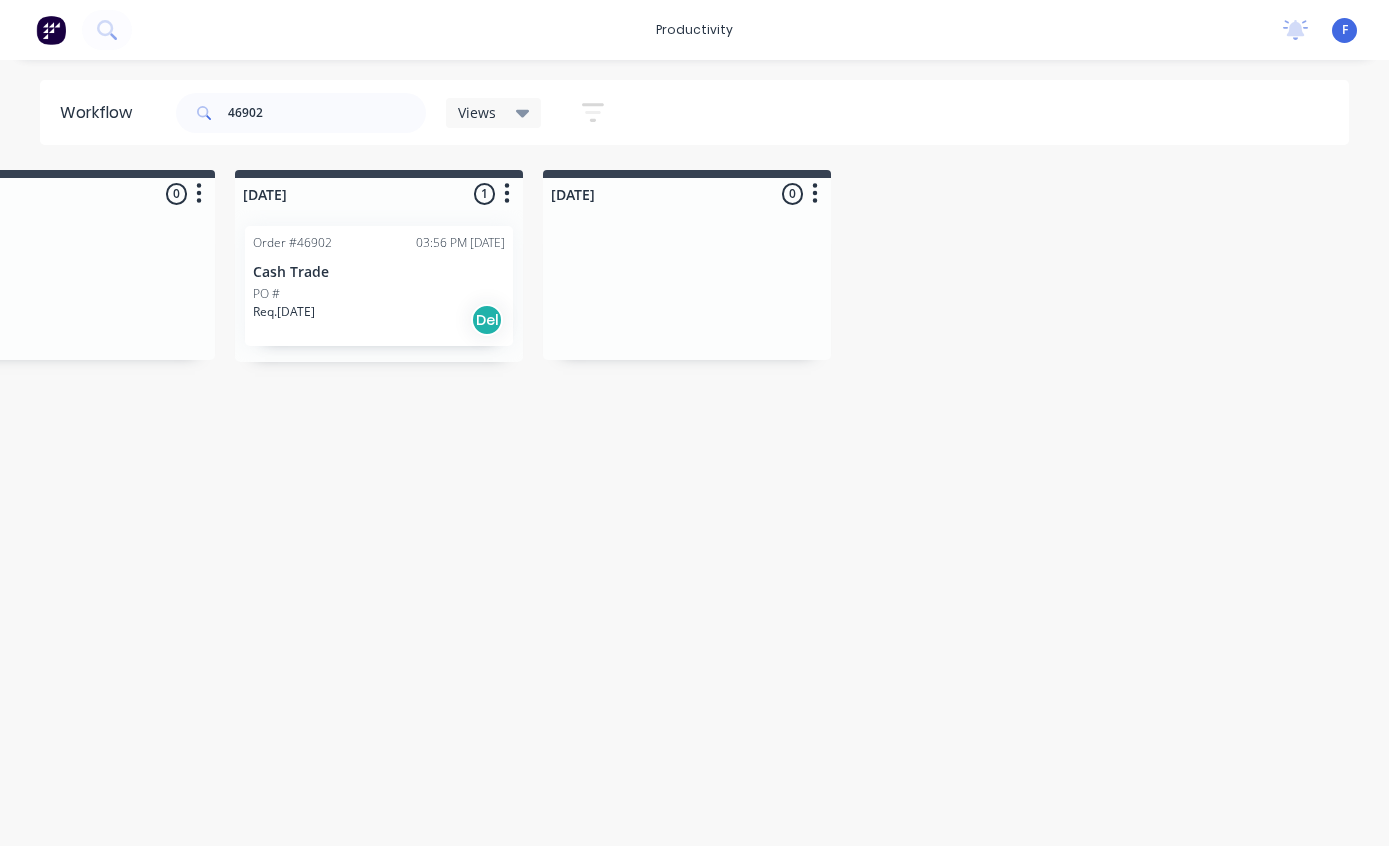 click on "Order #46902 03:56 PM [DATE] Cash Trade PO # Req. [DATE] Del" at bounding box center (379, 286) 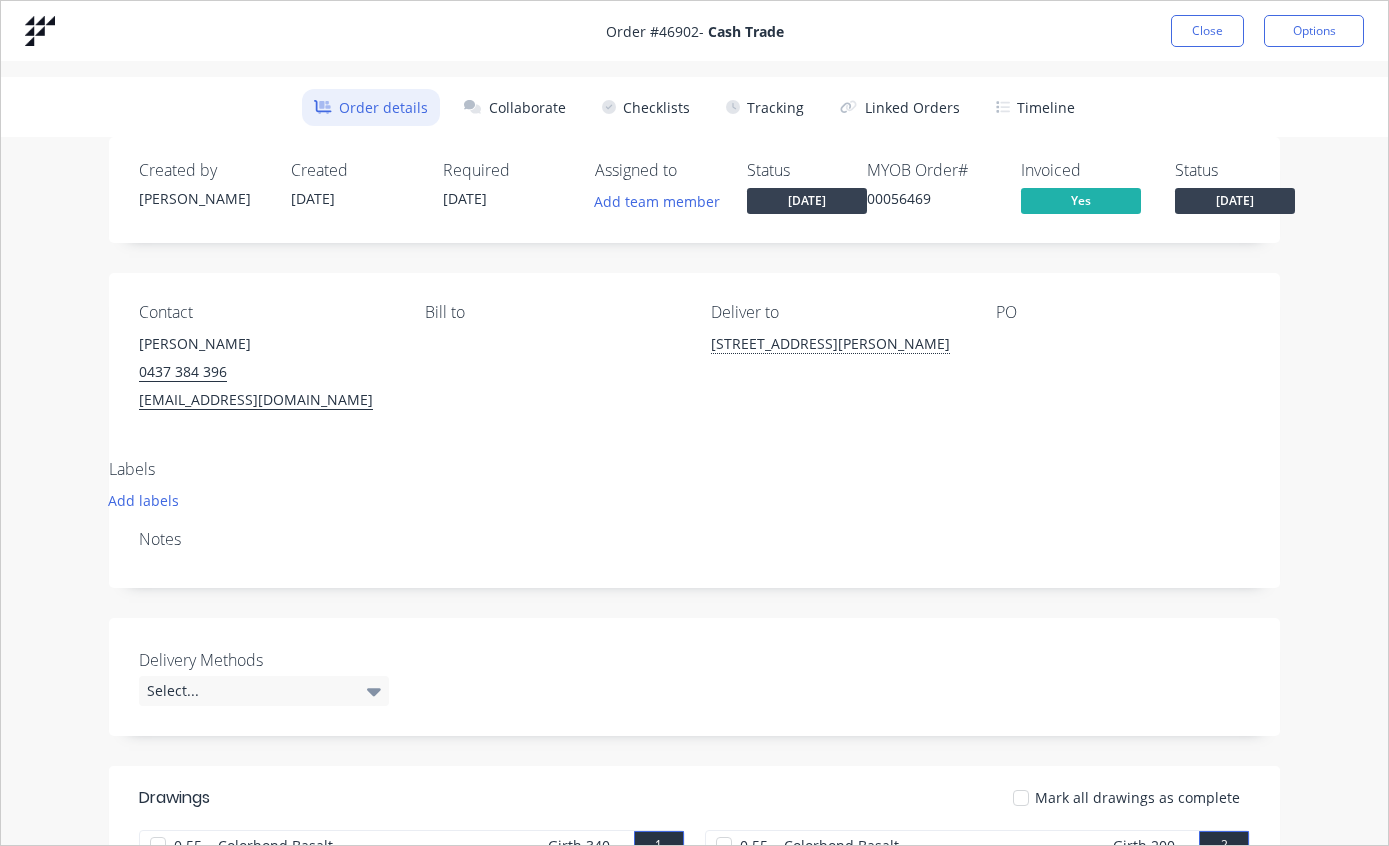 click on "Tracking" at bounding box center [765, 107] 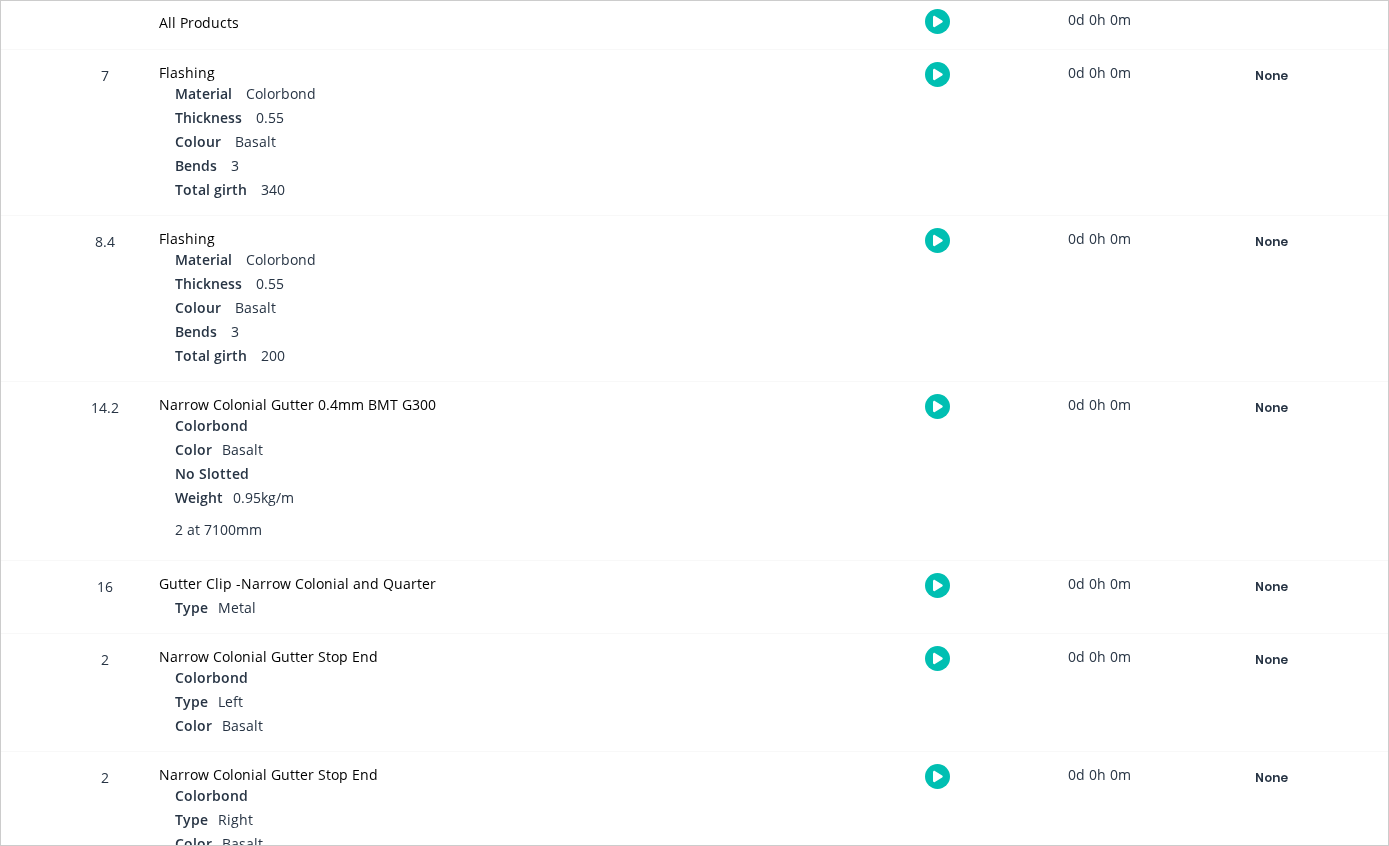 scroll, scrollTop: 475, scrollLeft: 0, axis: vertical 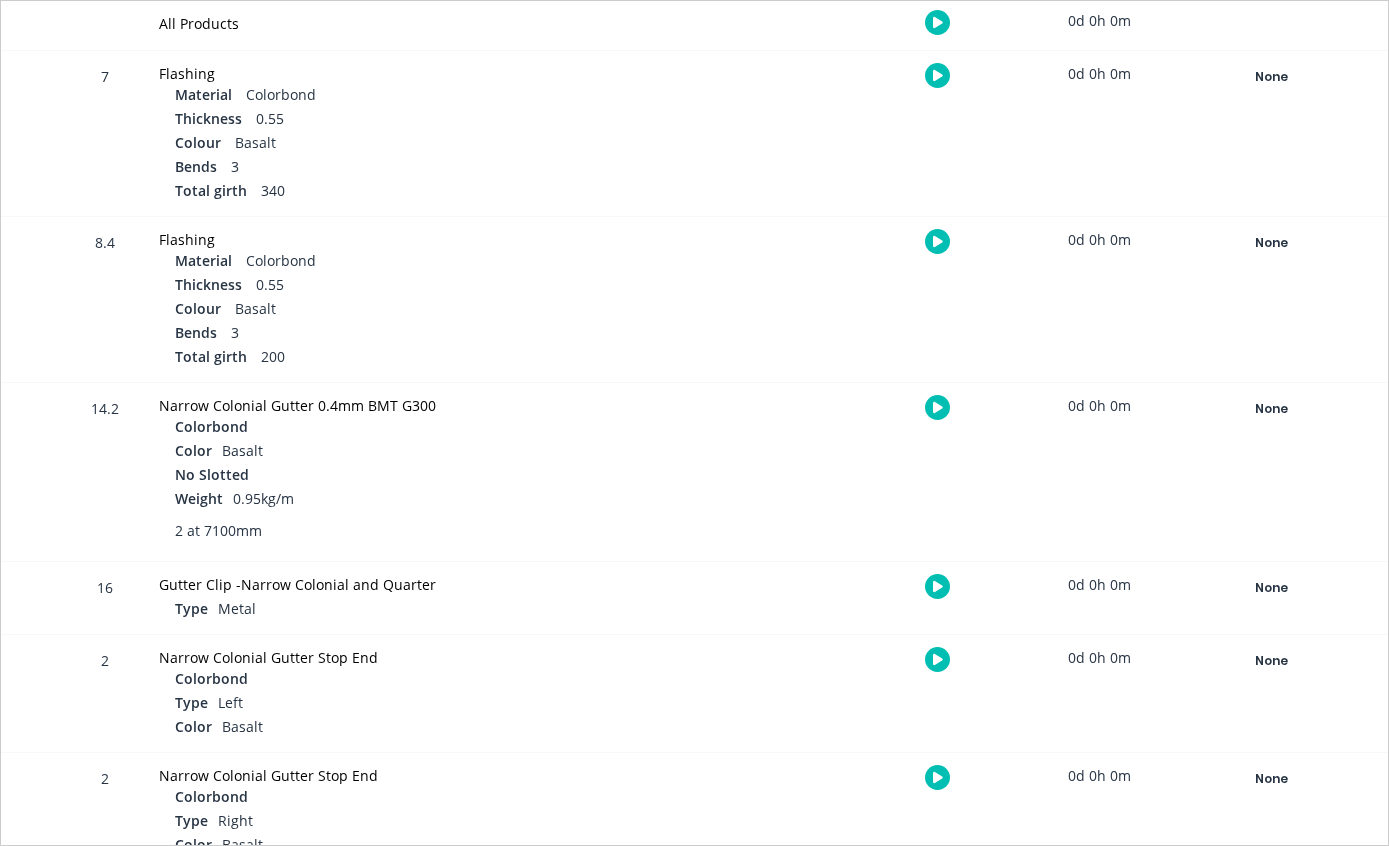 click on "None" at bounding box center [1271, 409] 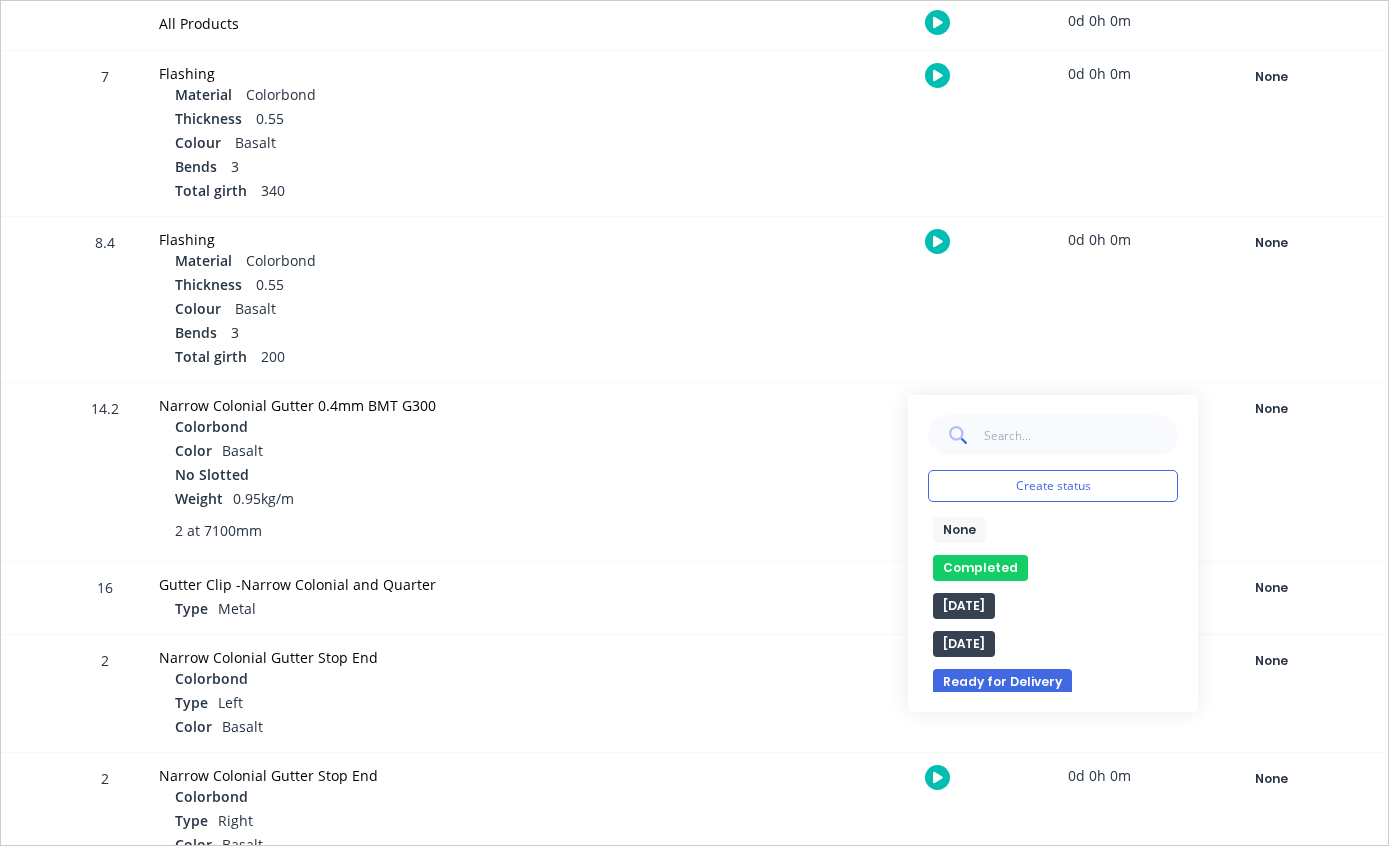 click on "Completed" at bounding box center [980, 568] 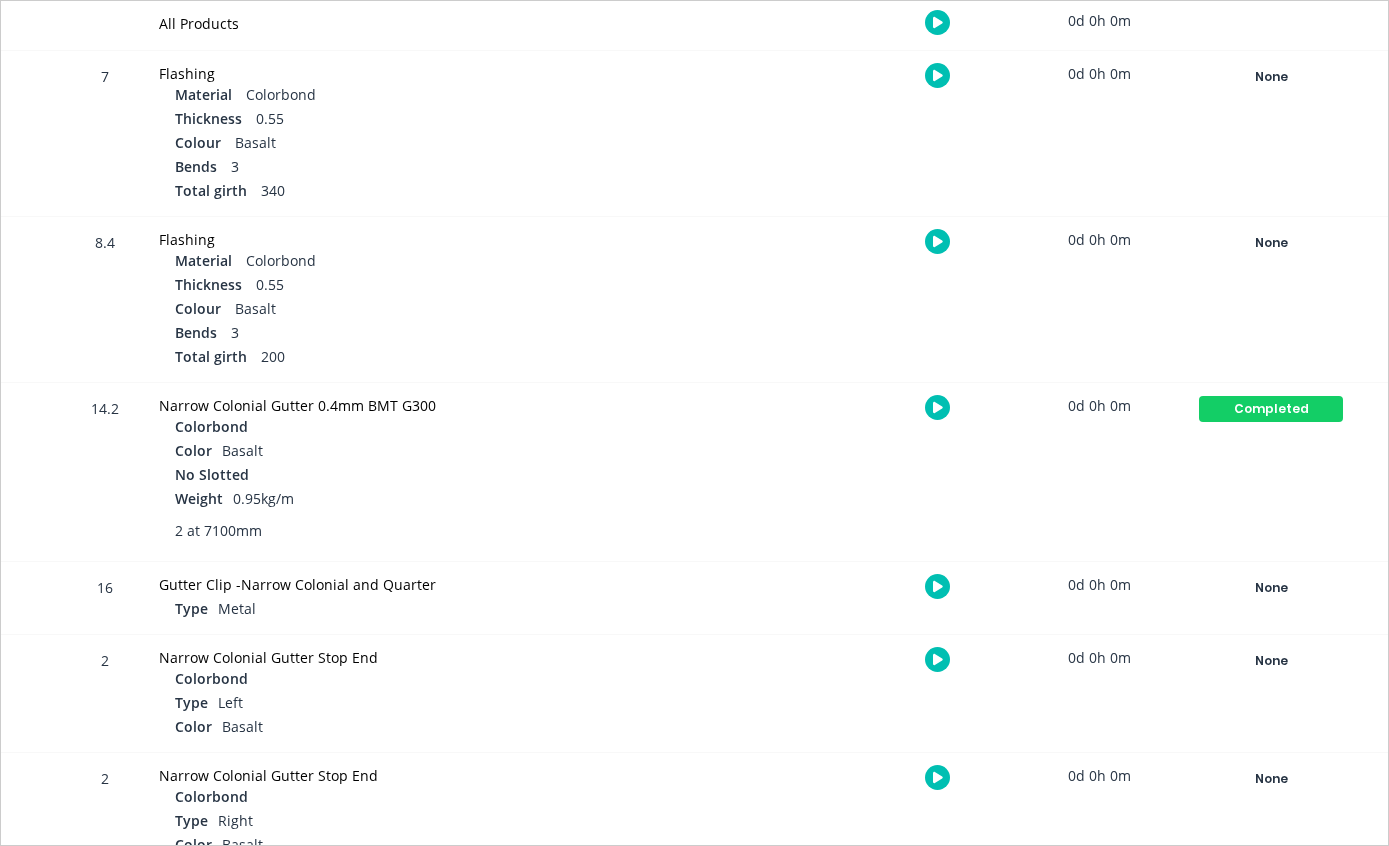 scroll, scrollTop: 10, scrollLeft: 1656, axis: both 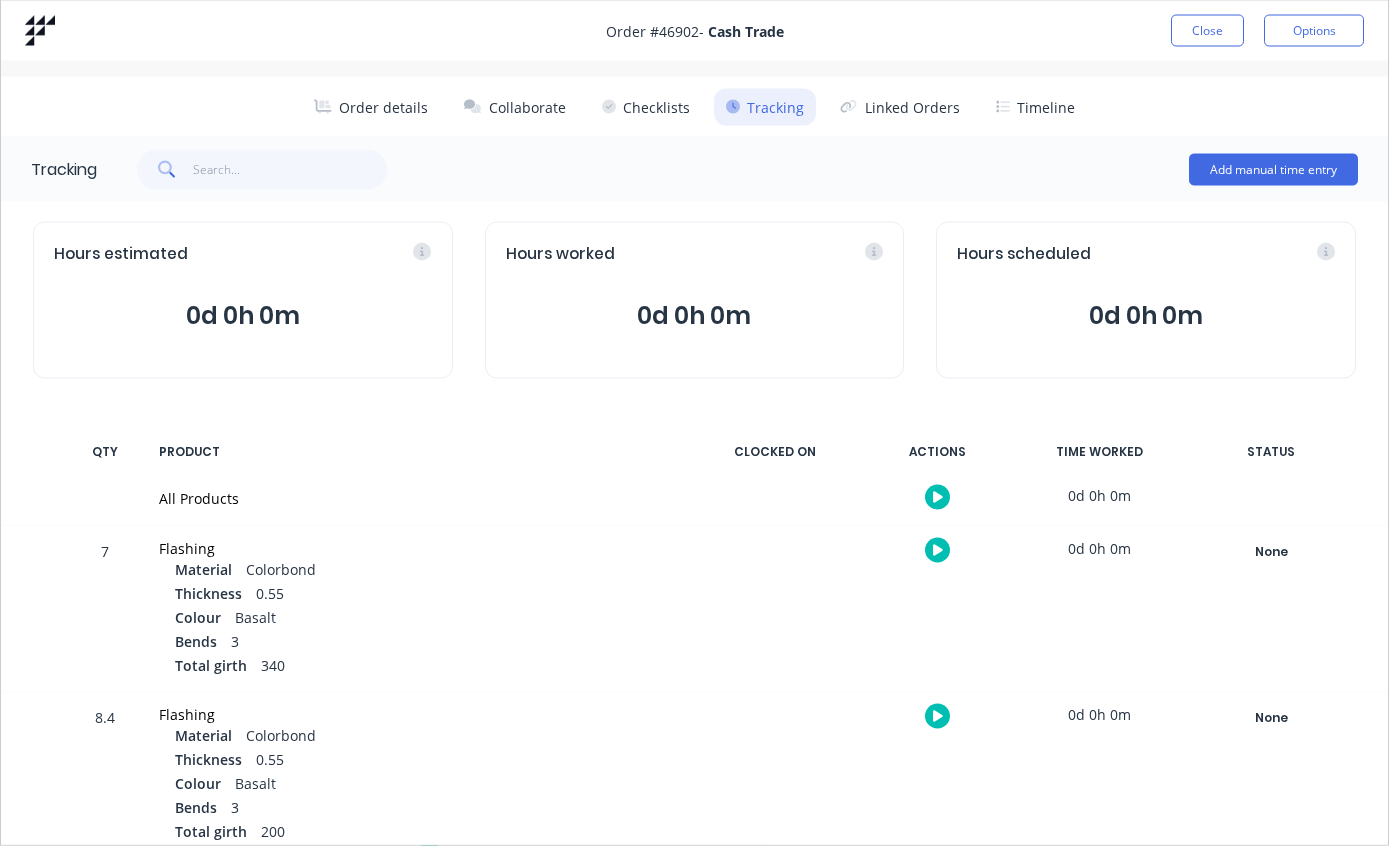 click on "Close" at bounding box center (1207, 31) 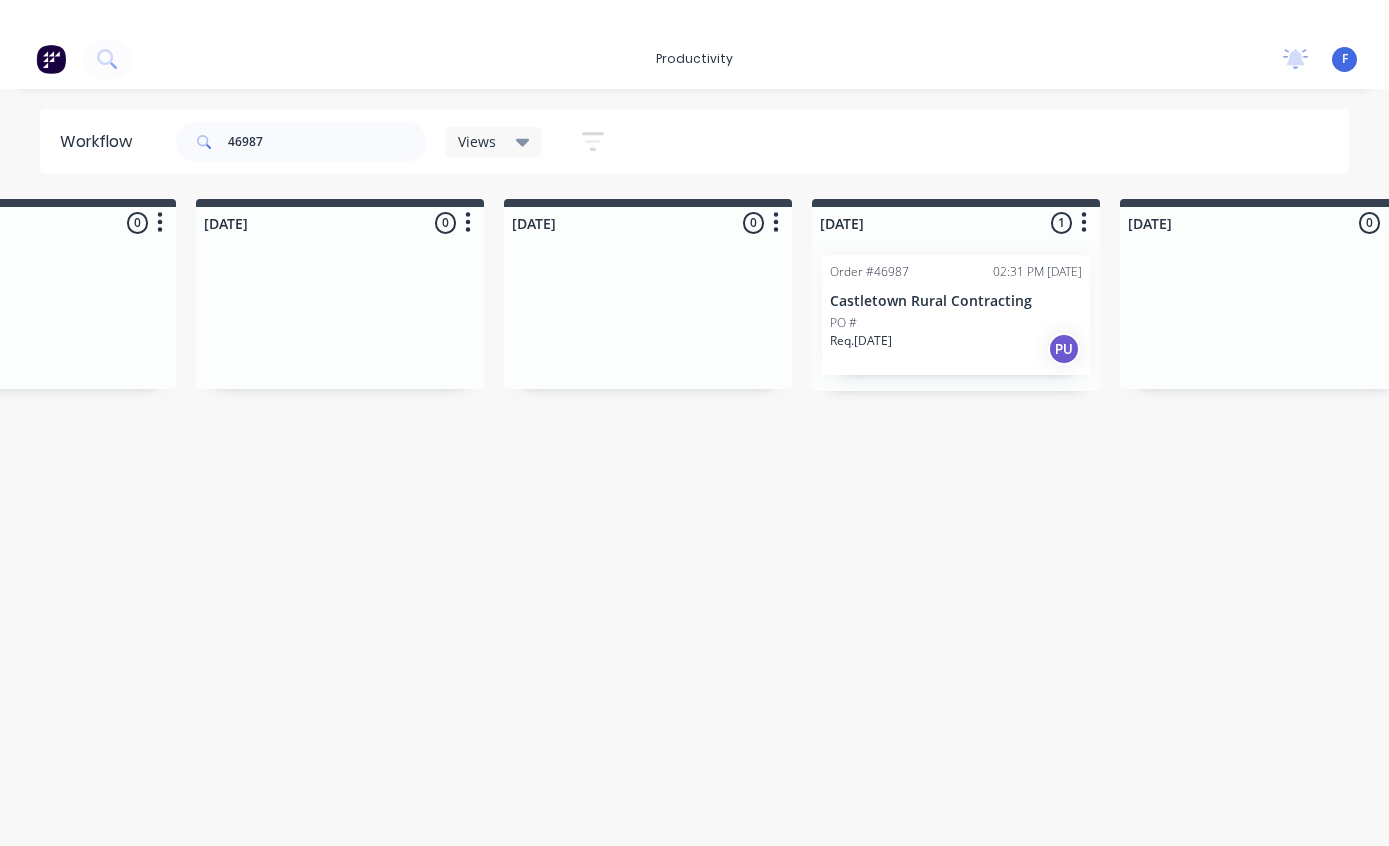 scroll, scrollTop: 0, scrollLeft: 1267, axis: horizontal 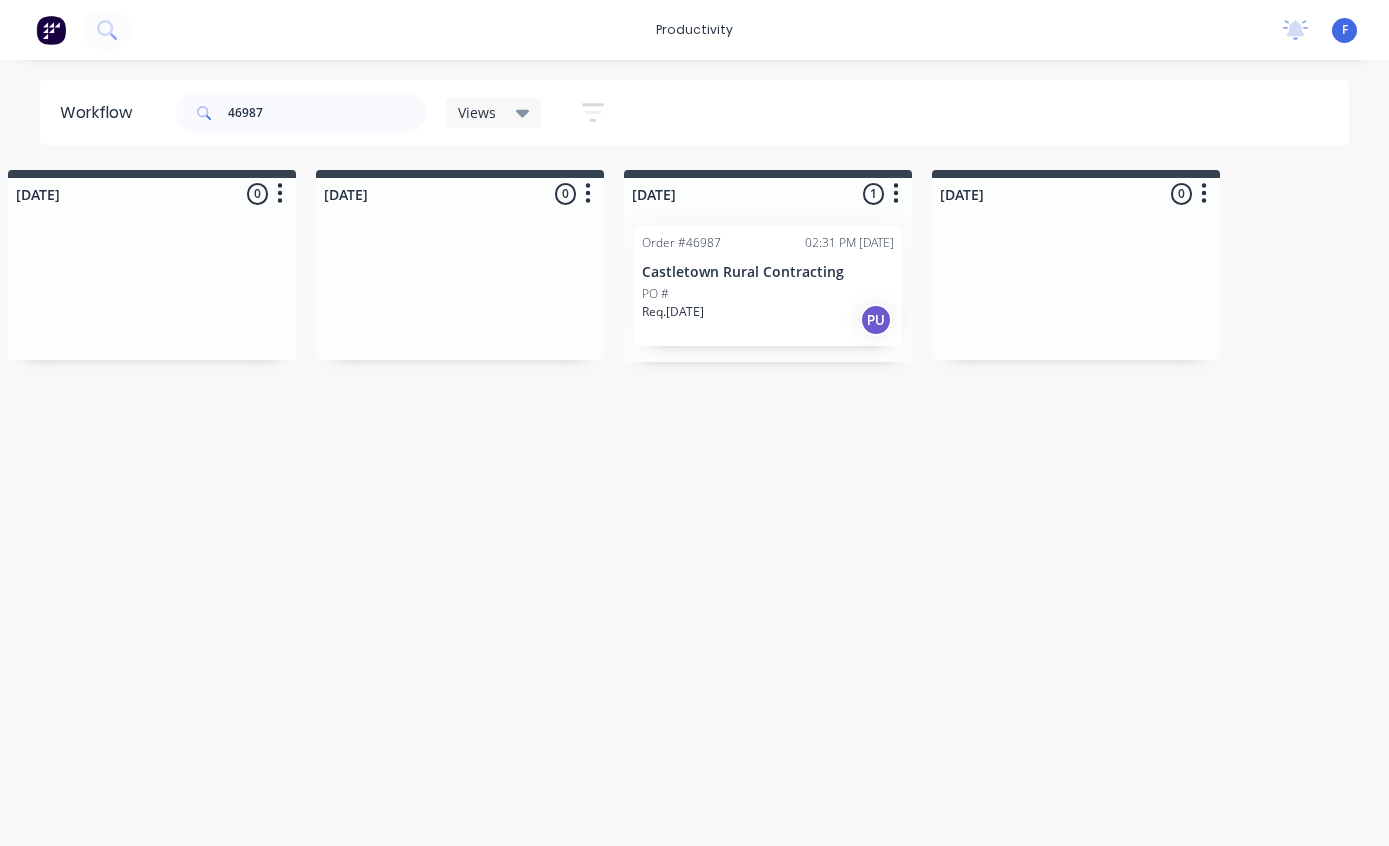 click on "PO #" at bounding box center [768, 294] 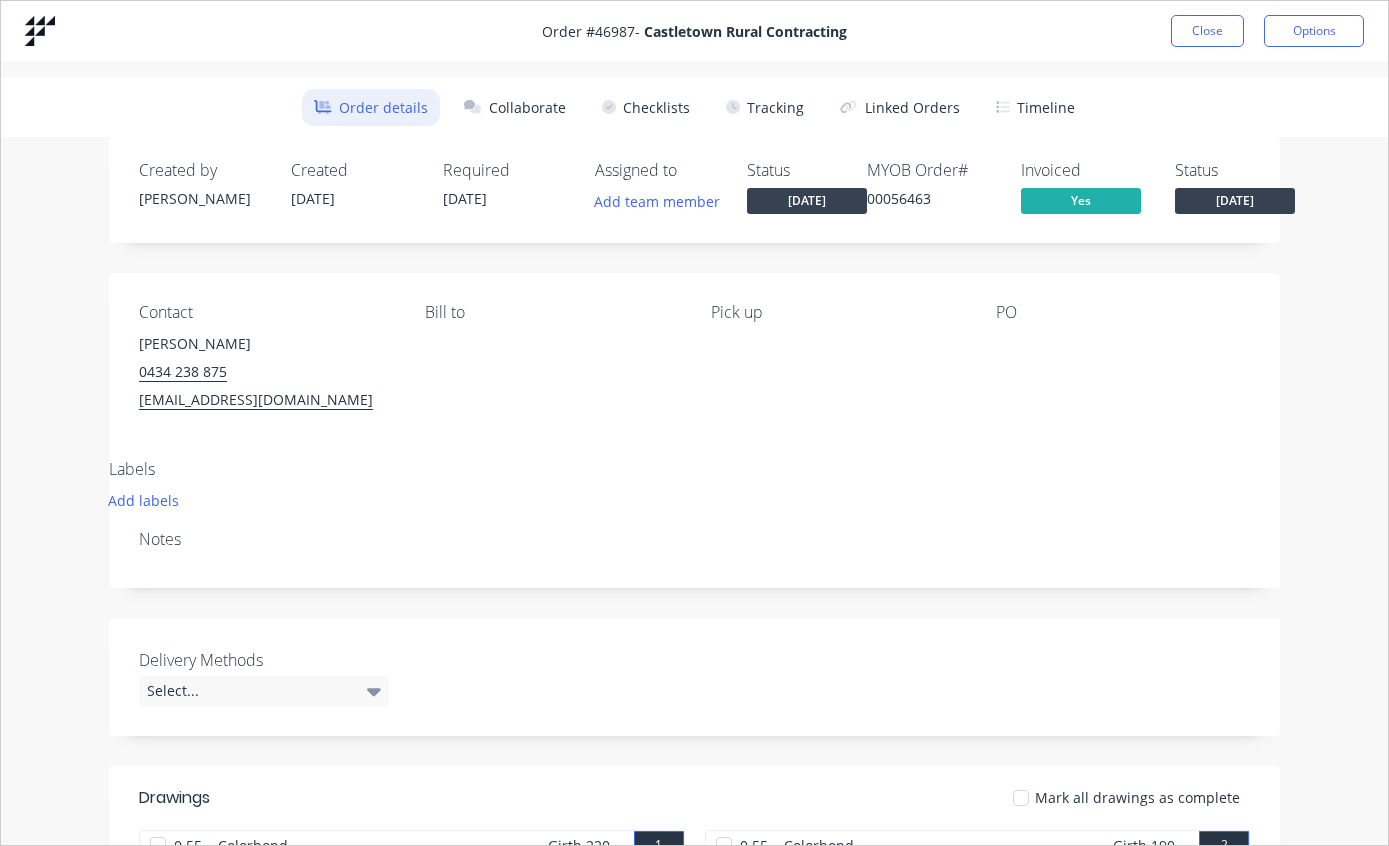 click on "Tracking" at bounding box center (765, 107) 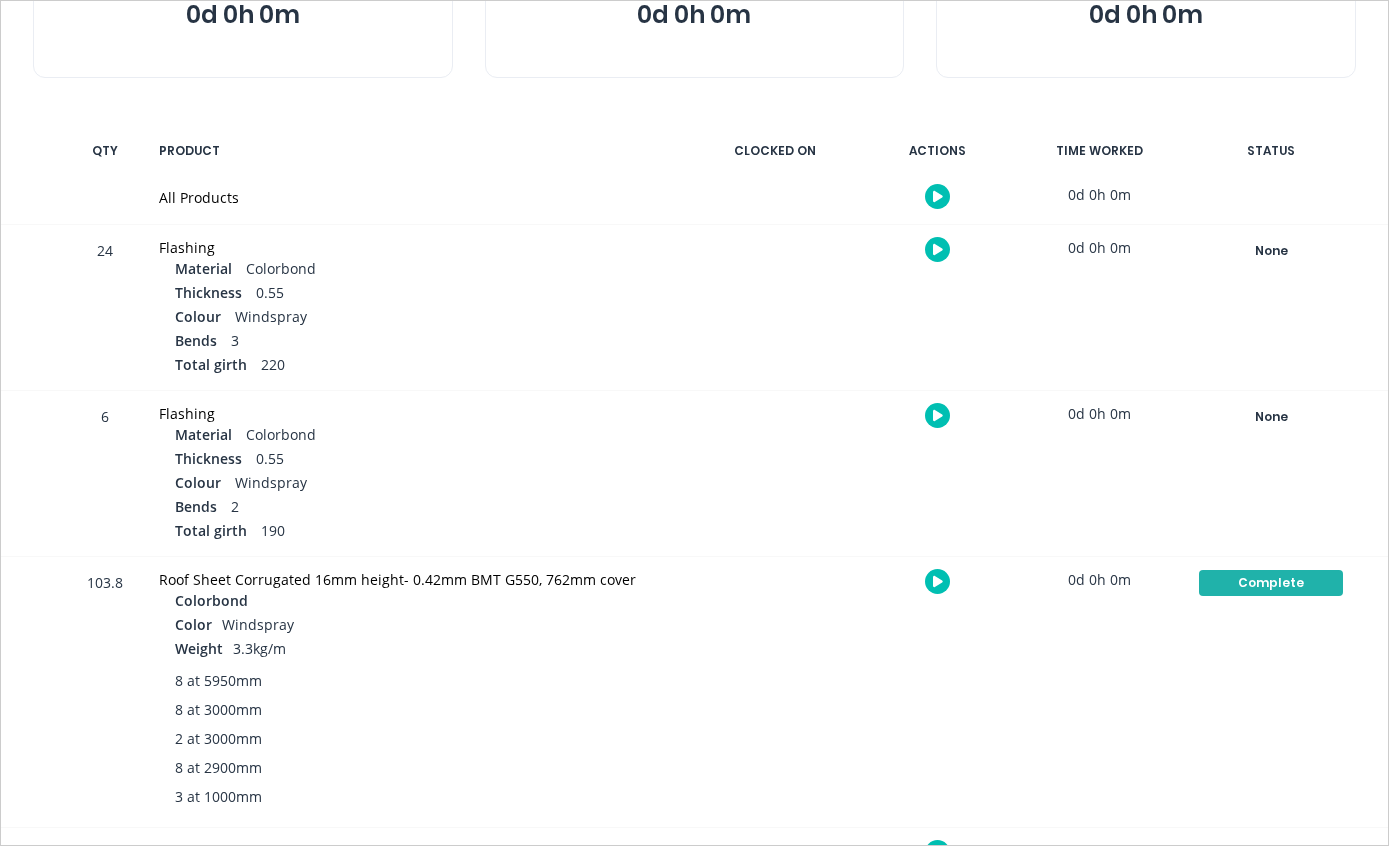 scroll, scrollTop: 303, scrollLeft: 0, axis: vertical 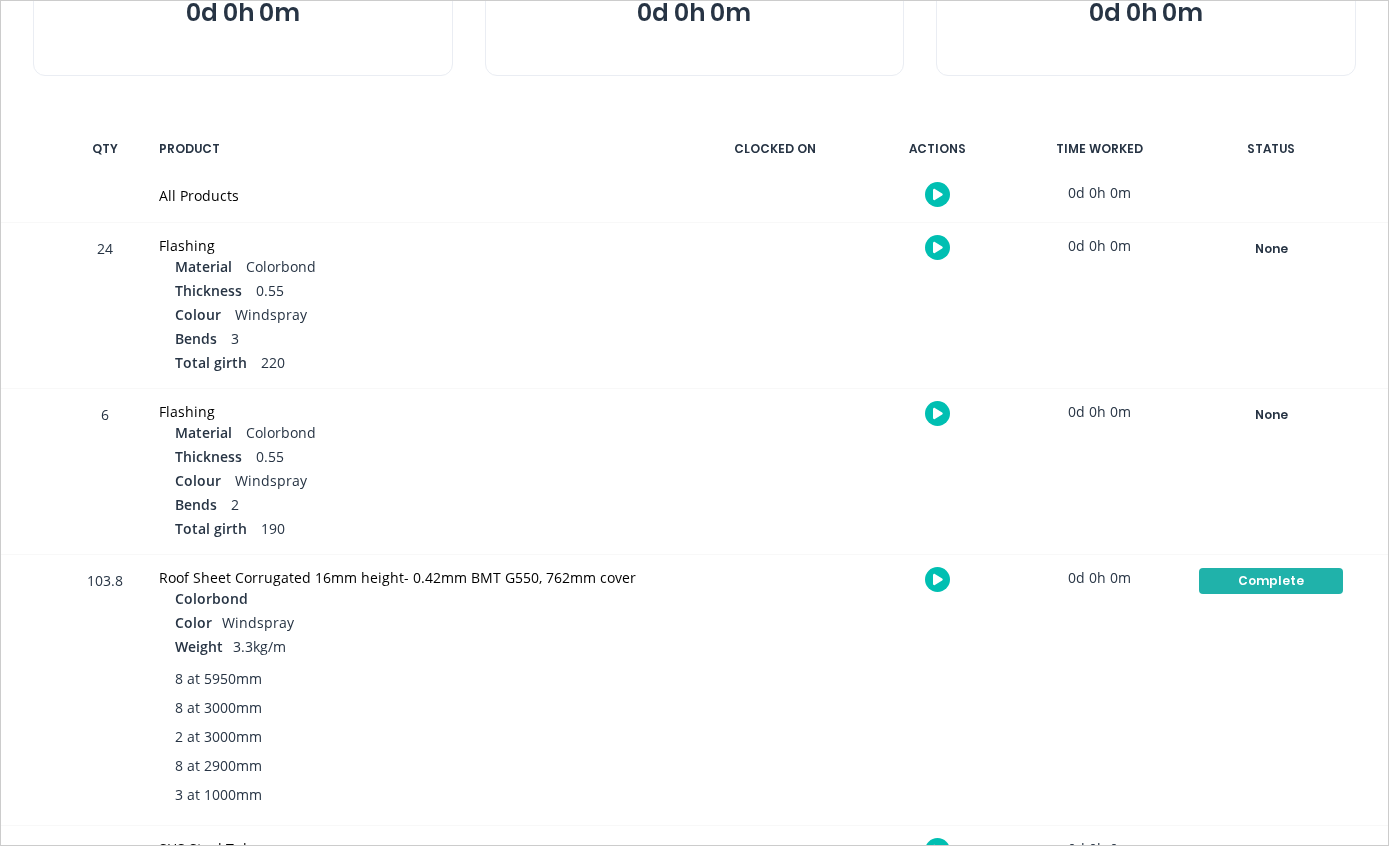 click on "None" at bounding box center [1271, 249] 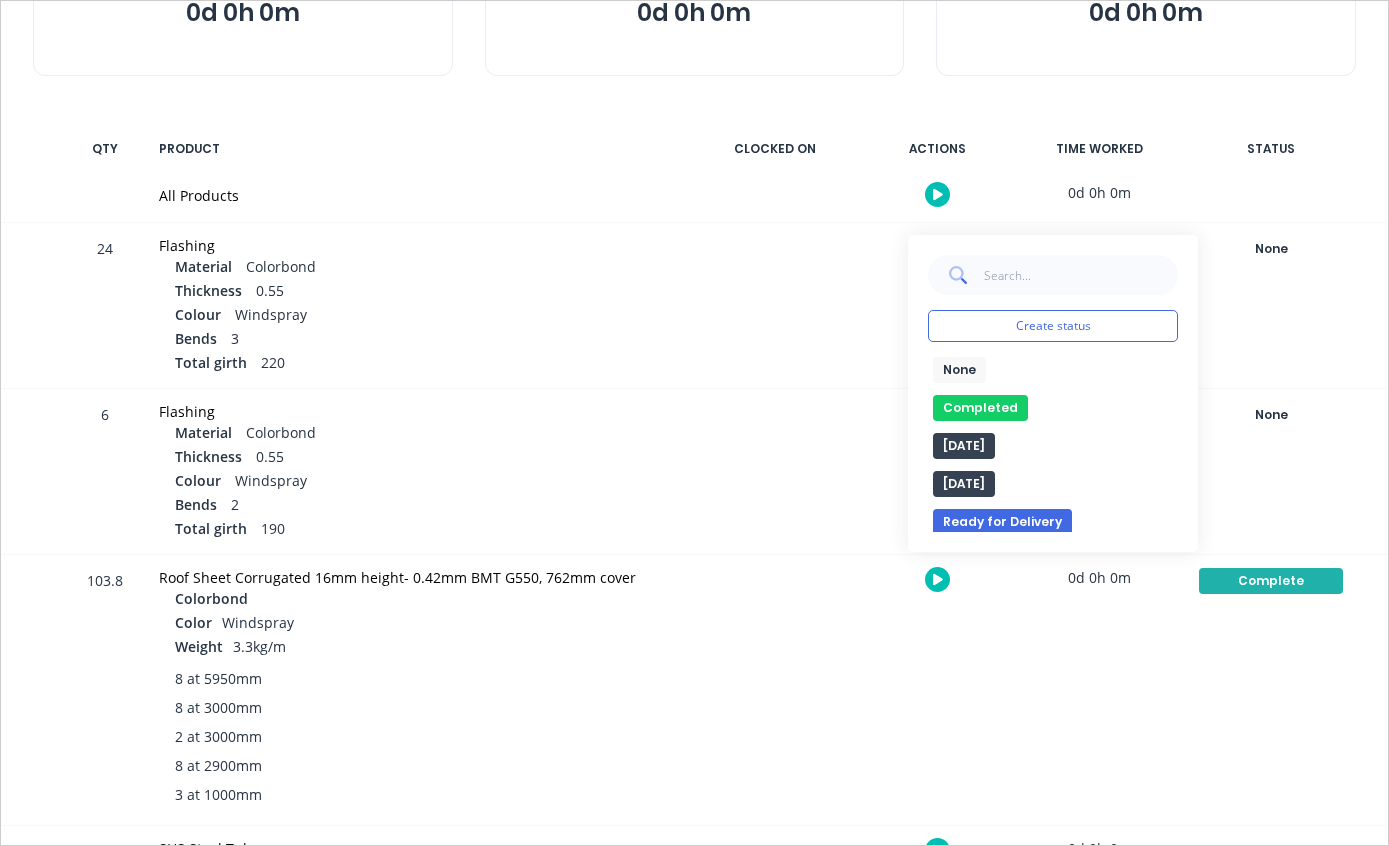 click on "Completed" at bounding box center (980, 408) 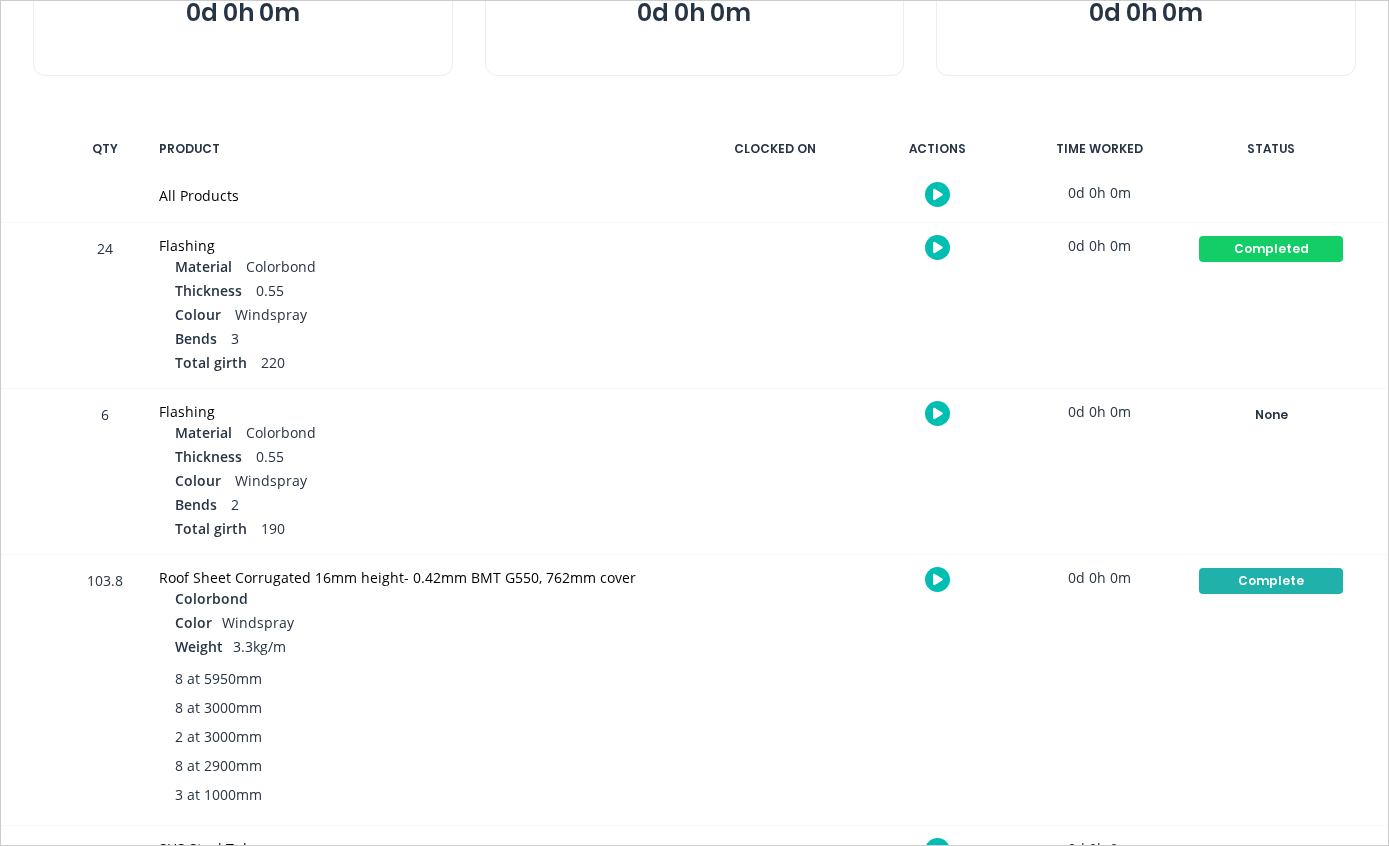click on "None" at bounding box center [1271, 415] 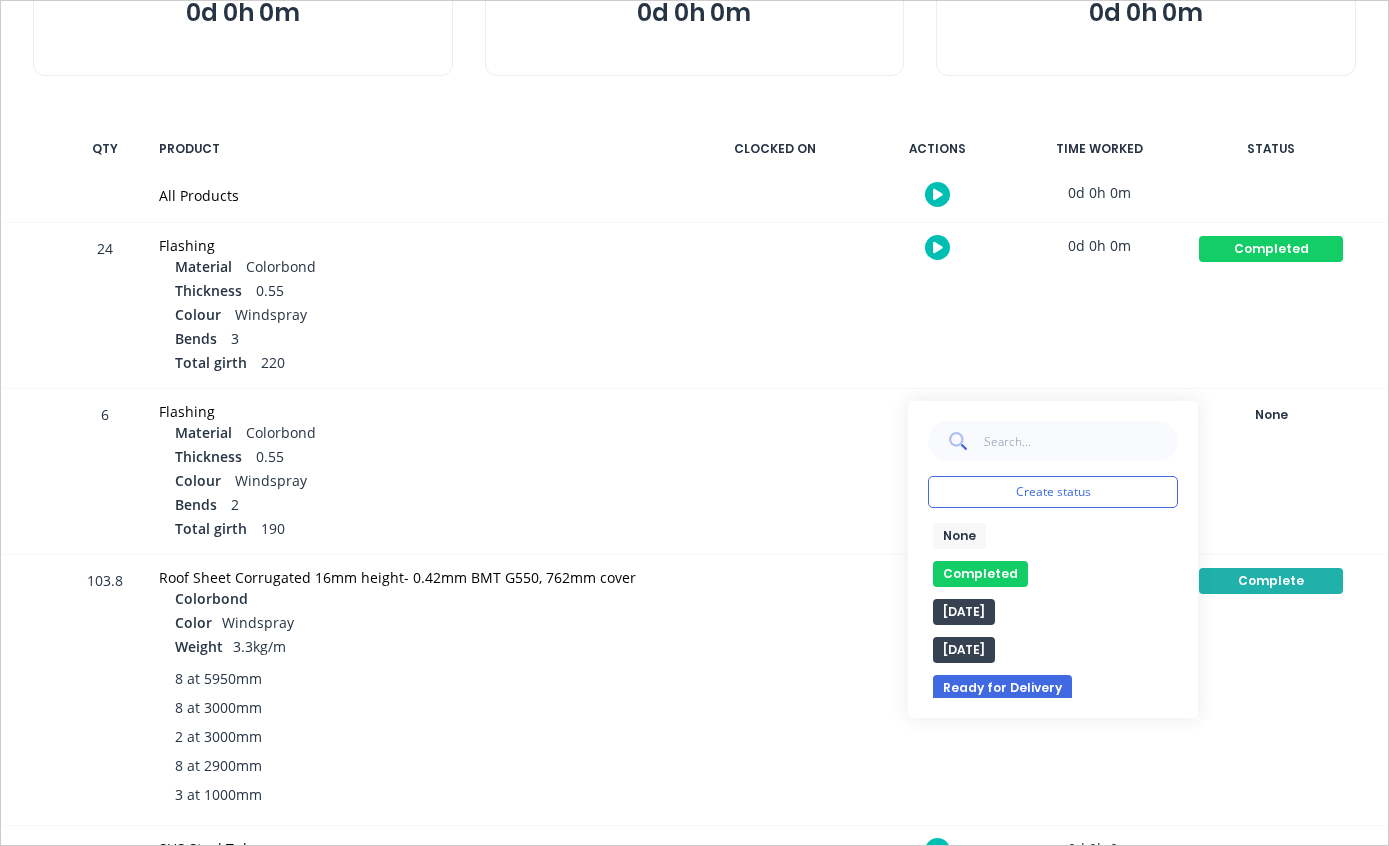 click on "Completed" at bounding box center (980, 574) 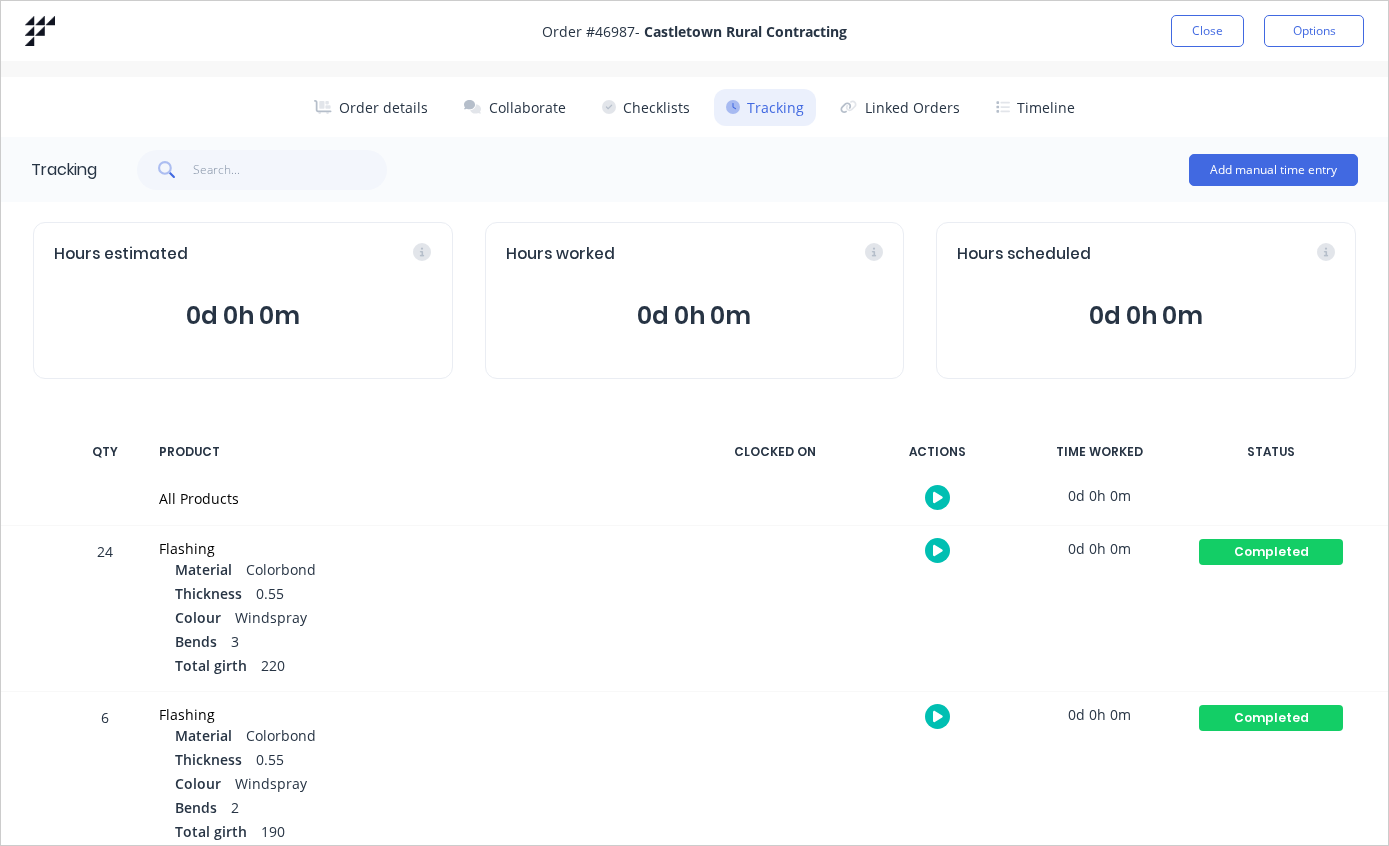 scroll, scrollTop: 0, scrollLeft: 0, axis: both 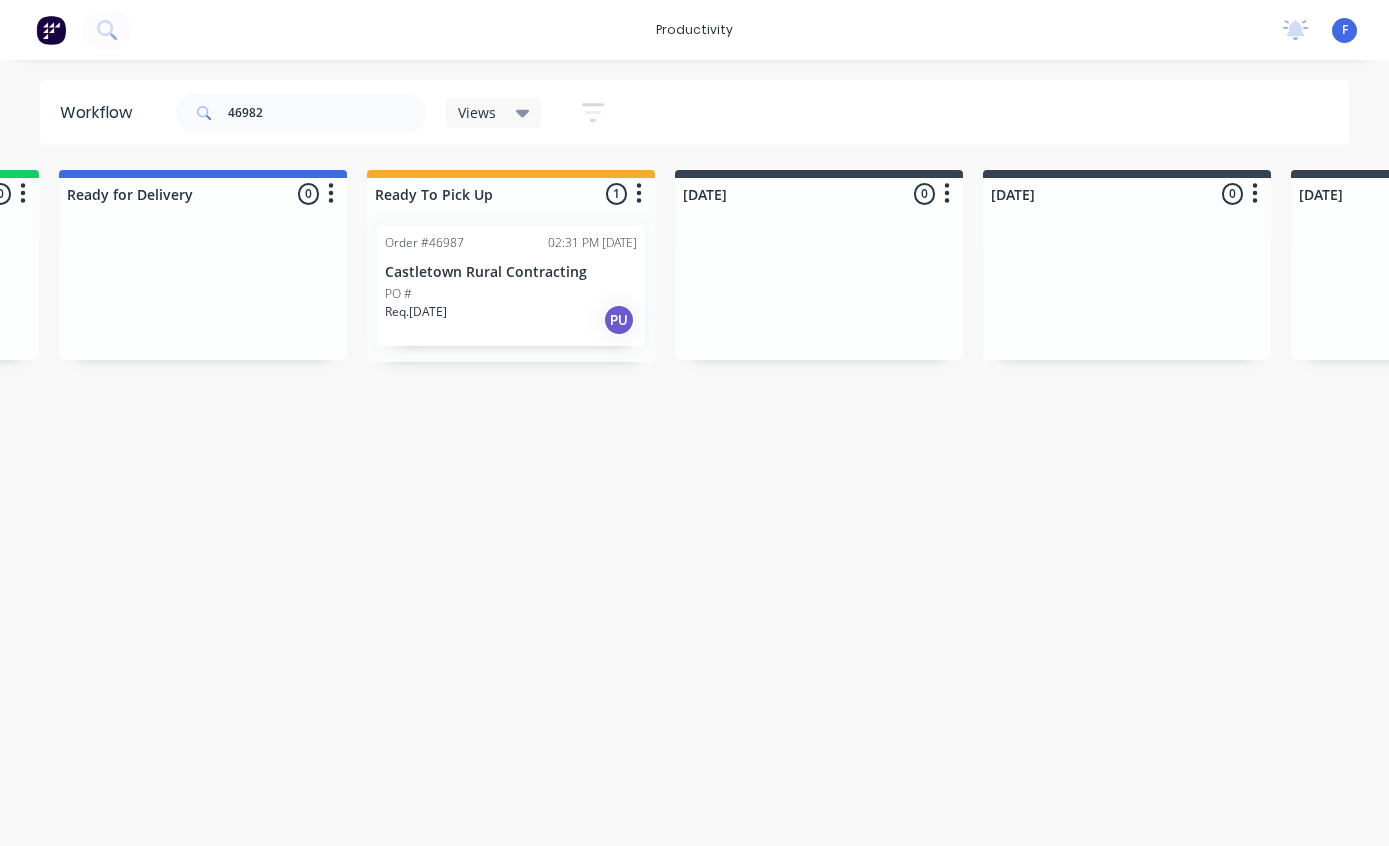 click on "productivity productivity Workflow Planner Delivery Scheduling Timesheets No new notifications [PERSON_NAME] all as read [PERSON_NAME]  mentioned you in a message Cash Trade Order  # 61 01:14pm [DATE]   [PERSON_NAME]  mentioned you in a message Steel Improvements WA Order  # 173 PO  [PERSON_NAME]  12:04pm [DATE]   [PERSON_NAME]  mentioned you in a message Cash Trade Order  # 176 10:09am [DATE]   [PERSON_NAME]  mentioned you in a message Cash Trade Order  # 63 PO  [PERSON_NAME] 09:37am [DATE]   [PERSON_NAME]  mentioned you in a message Cash Trade Order  # 57 PO  [PERSON_NAME] 08:29am [DATE]   [PERSON_NAME]  mentioned you in a message Cash Trade Order  # 22 10:11am [DATE]   F Dynamic Steelform Factory  Productivity Profile Sign out Workflow 46982 Views Save new view None   (Default) edit   Show/Hide statuses Show line item cards Show line item cards Hide line item cards Sort by Order number Created date Required date Order number Customer name Most recent Filter by assignee Filter by labels Views Save new view None   (Default) edit   Show/Hide statuses Created date 0 0" at bounding box center (402, 363) 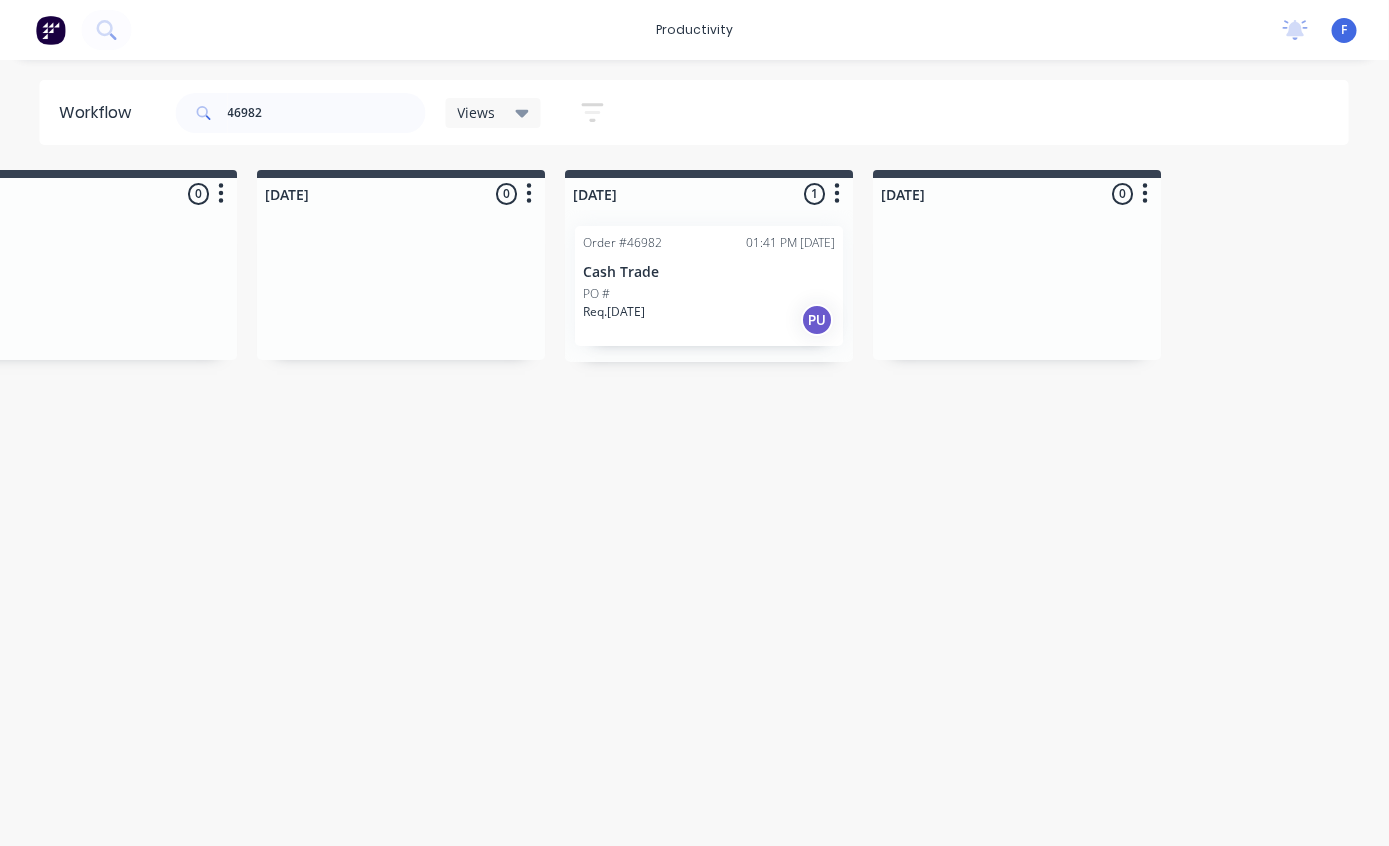 click on "Cash Trade" at bounding box center (710, 272) 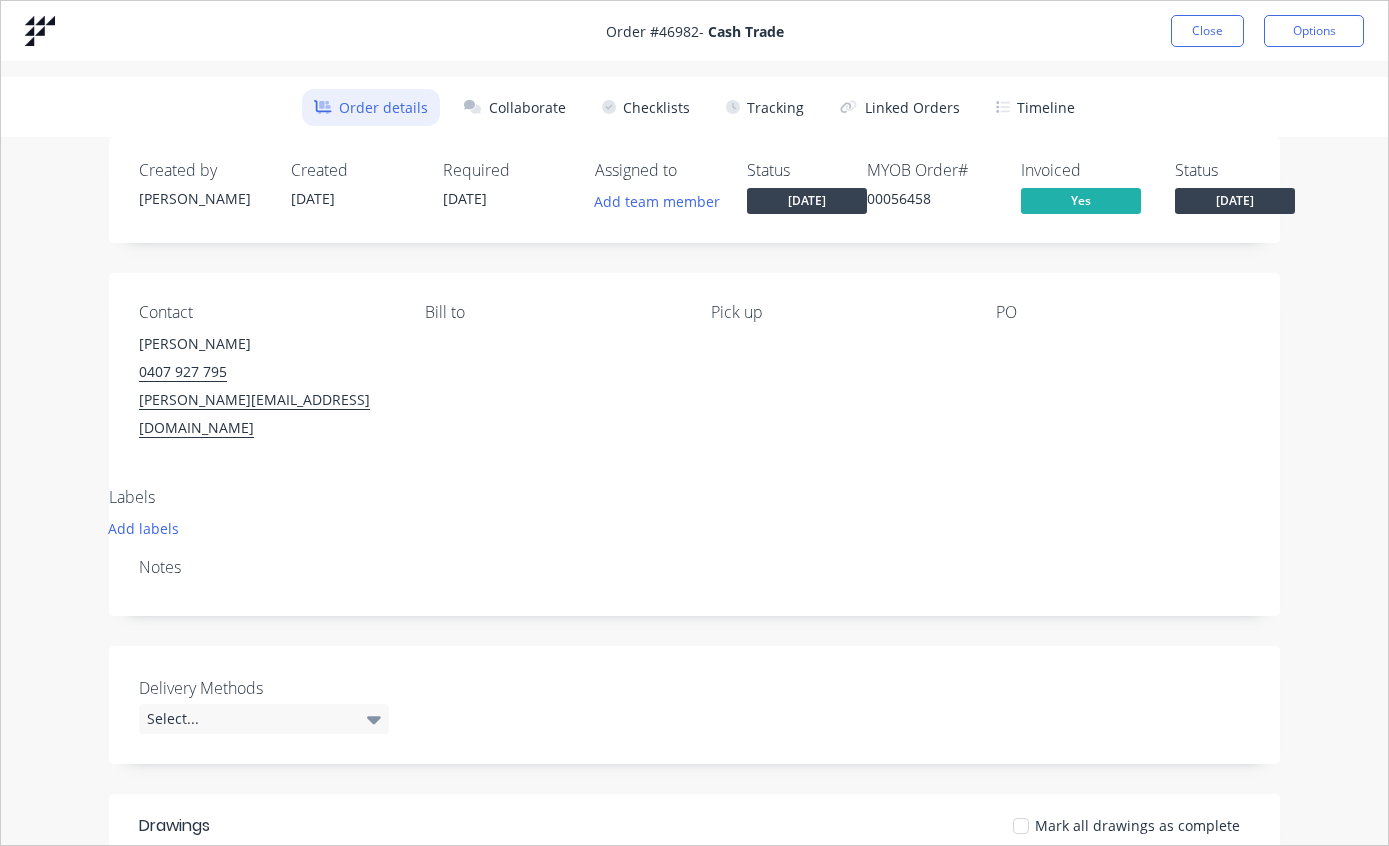 click on "Tracking" at bounding box center [765, 107] 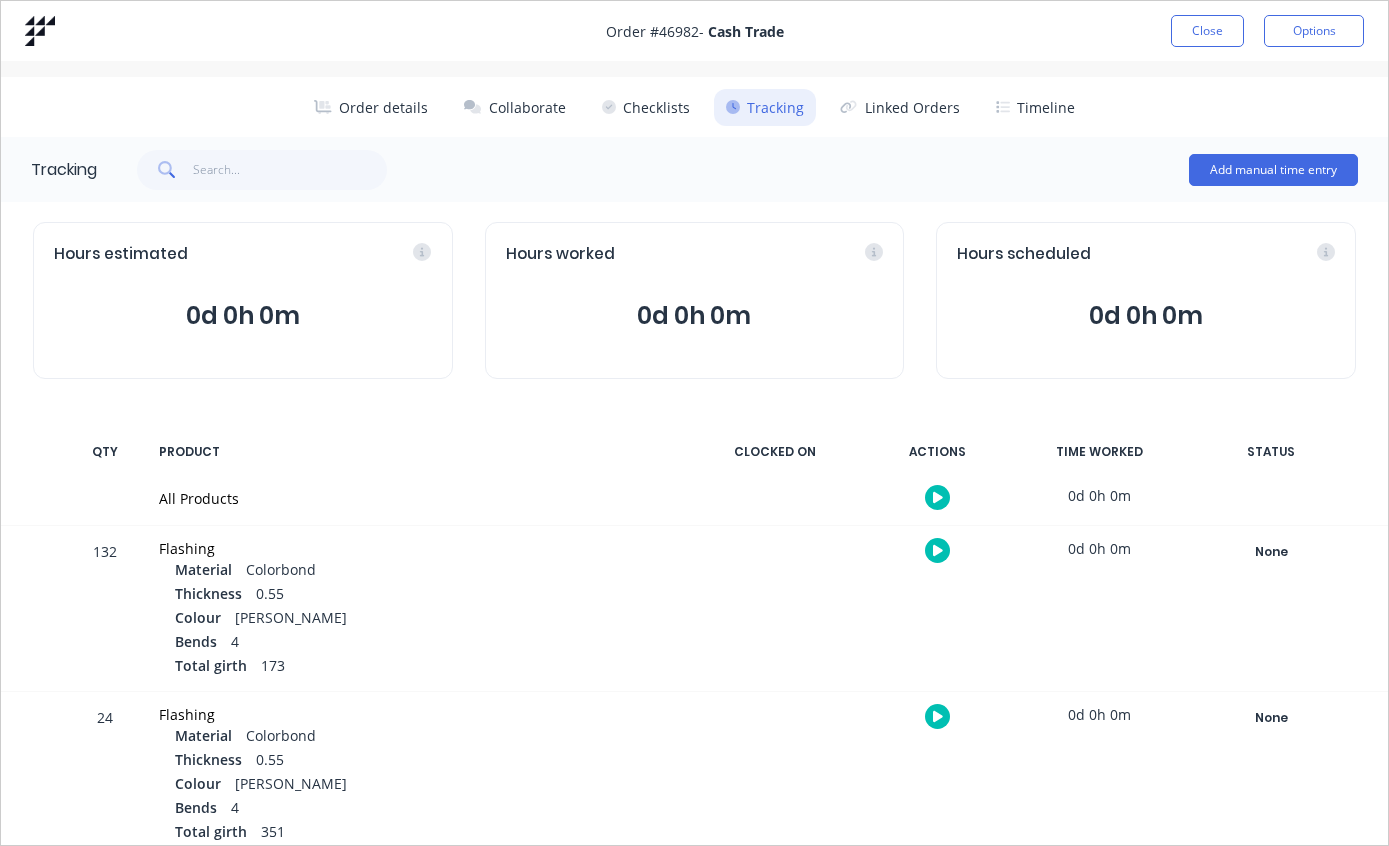 scroll, scrollTop: 0, scrollLeft: 0, axis: both 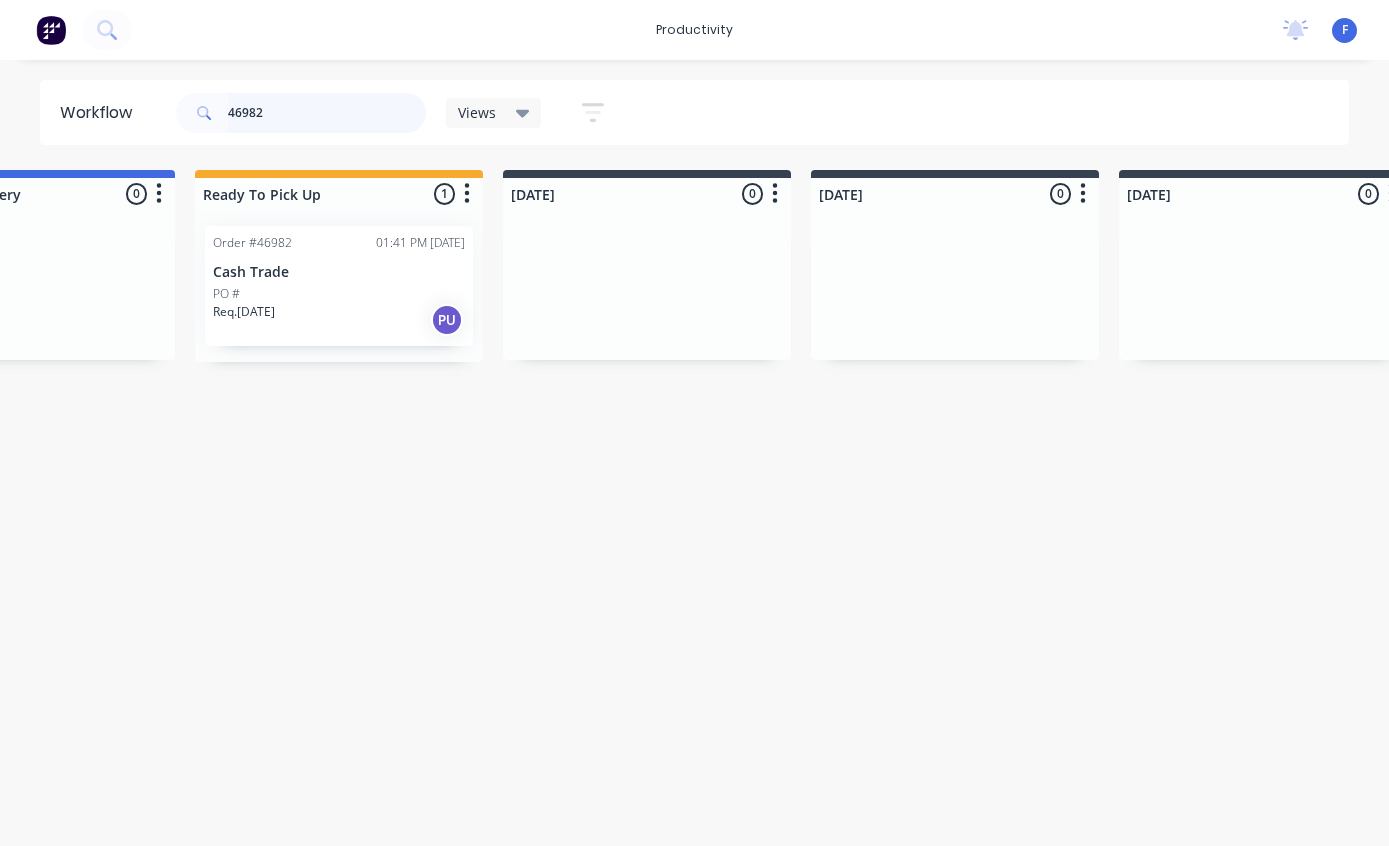 click on "46982" at bounding box center [327, 113] 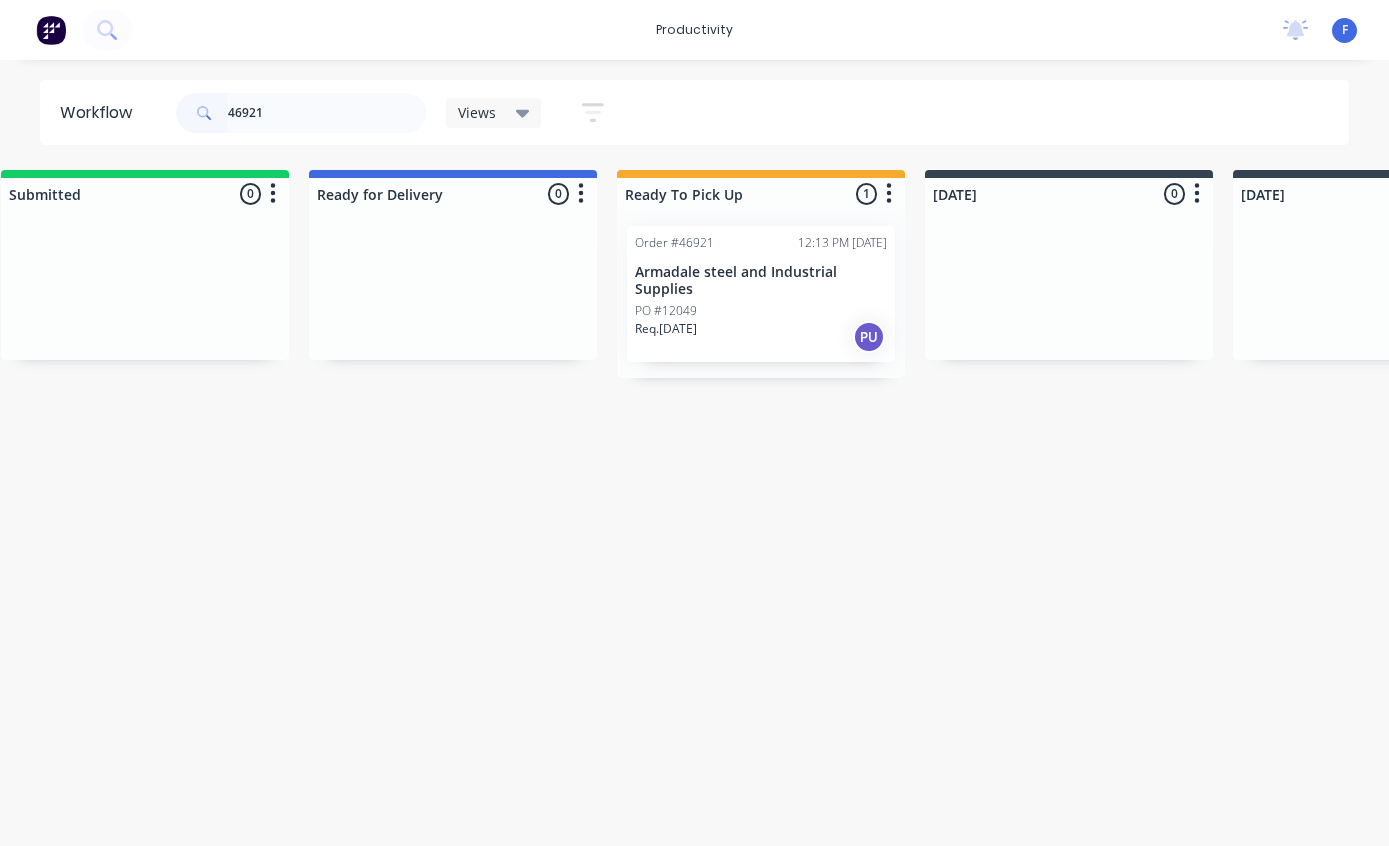 scroll, scrollTop: 0, scrollLeft: 0, axis: both 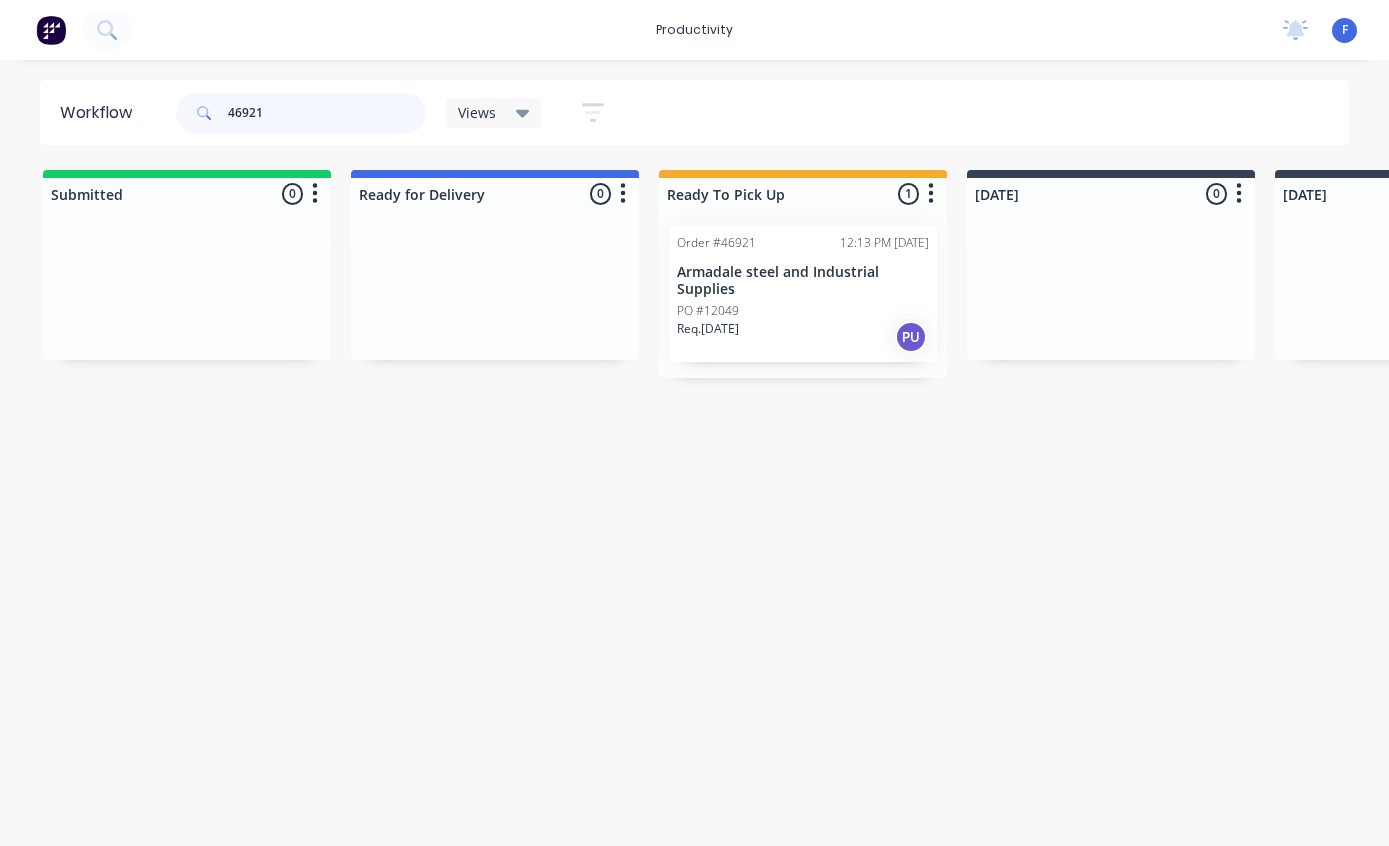 click on "46921" at bounding box center [327, 113] 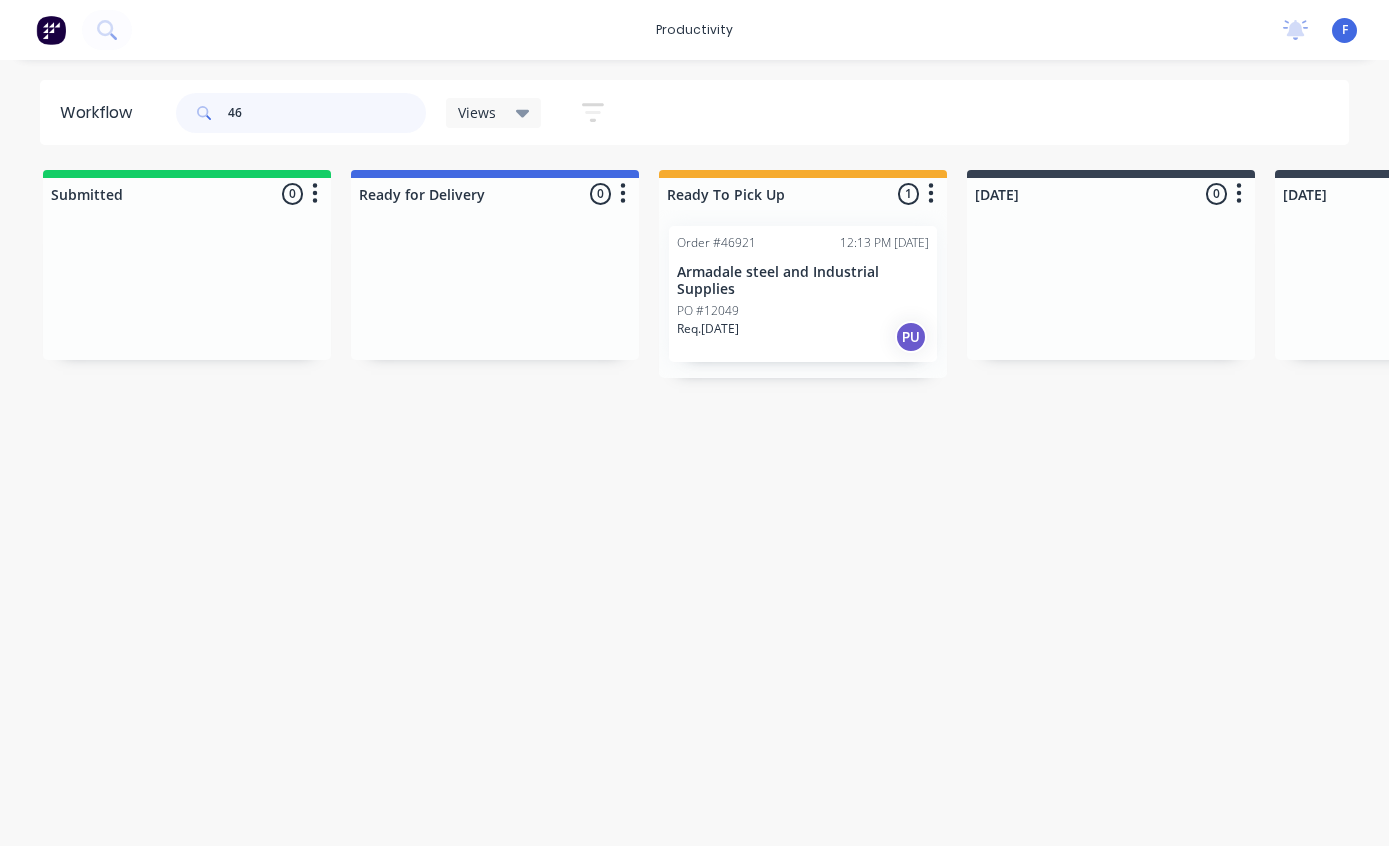 type on "4" 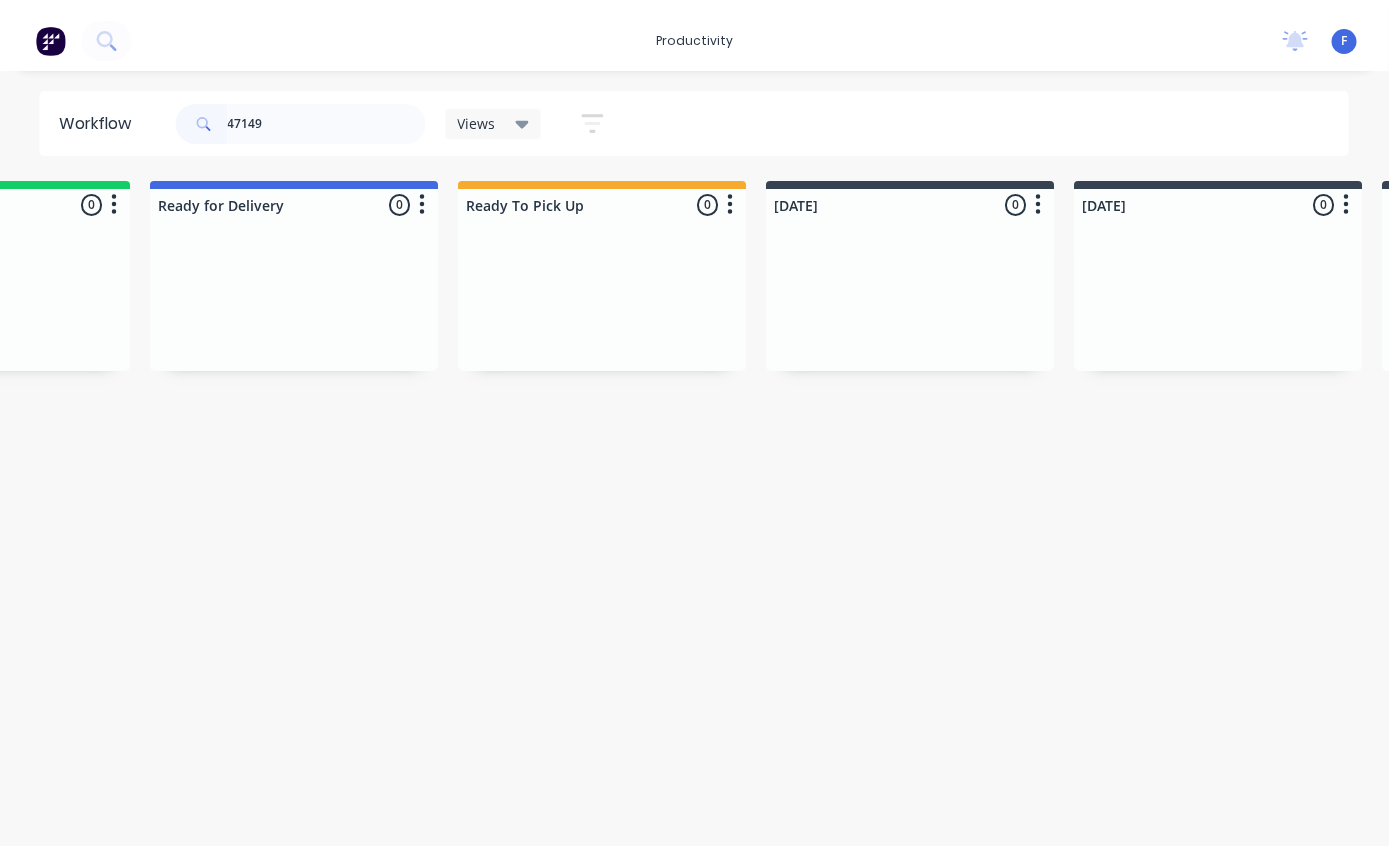 scroll, scrollTop: 0, scrollLeft: 0, axis: both 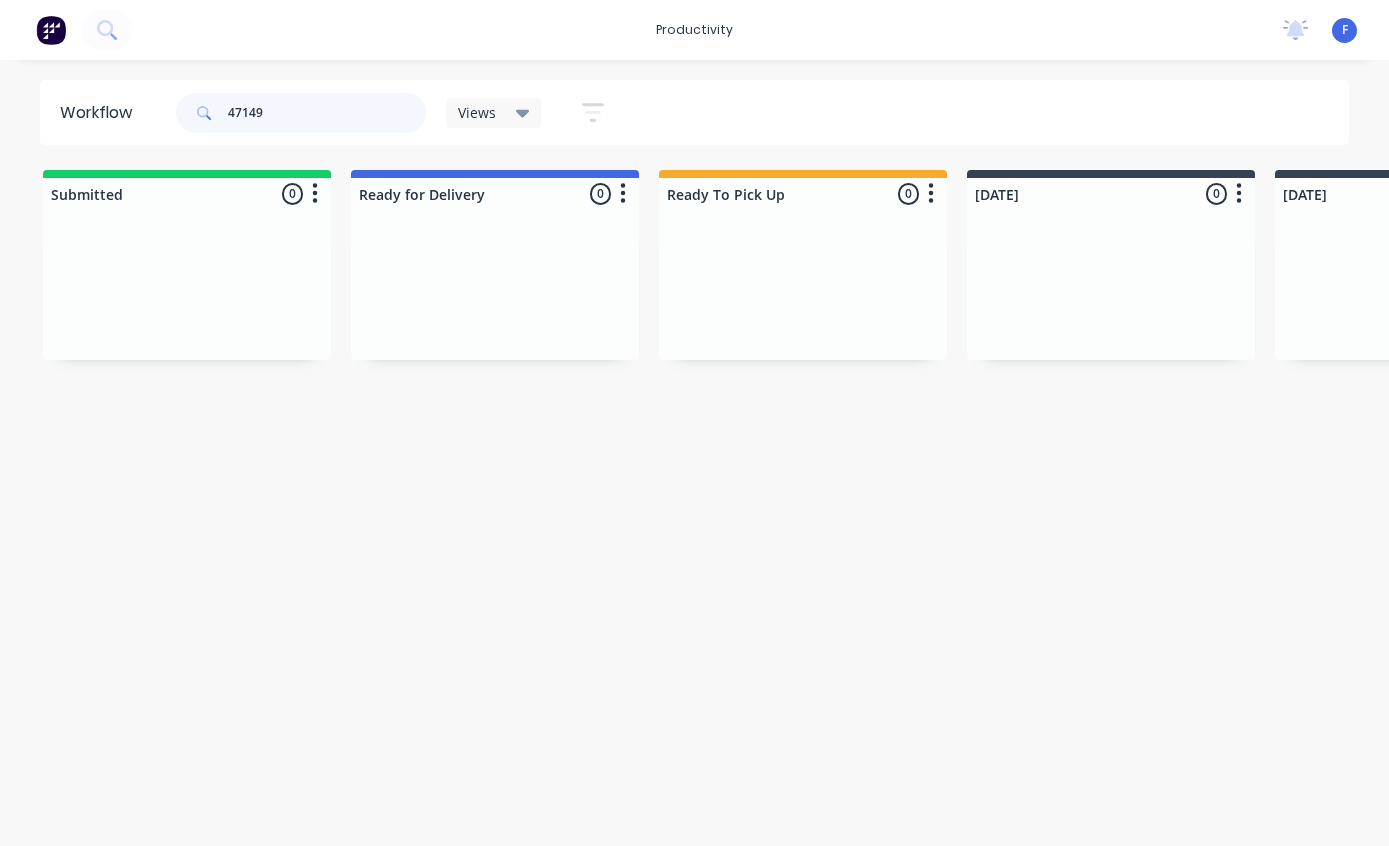 click on "47149" at bounding box center [327, 113] 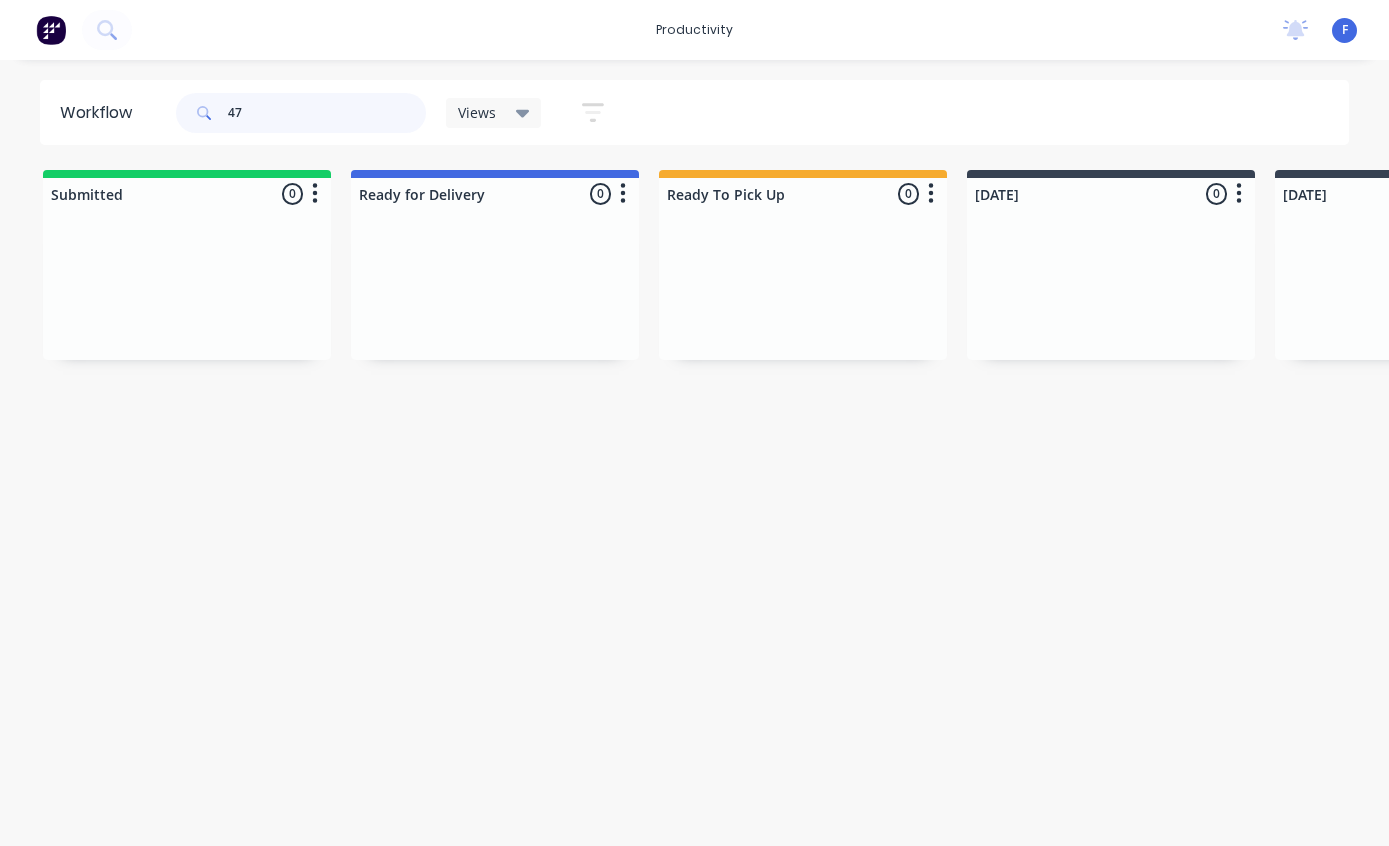 type on "4" 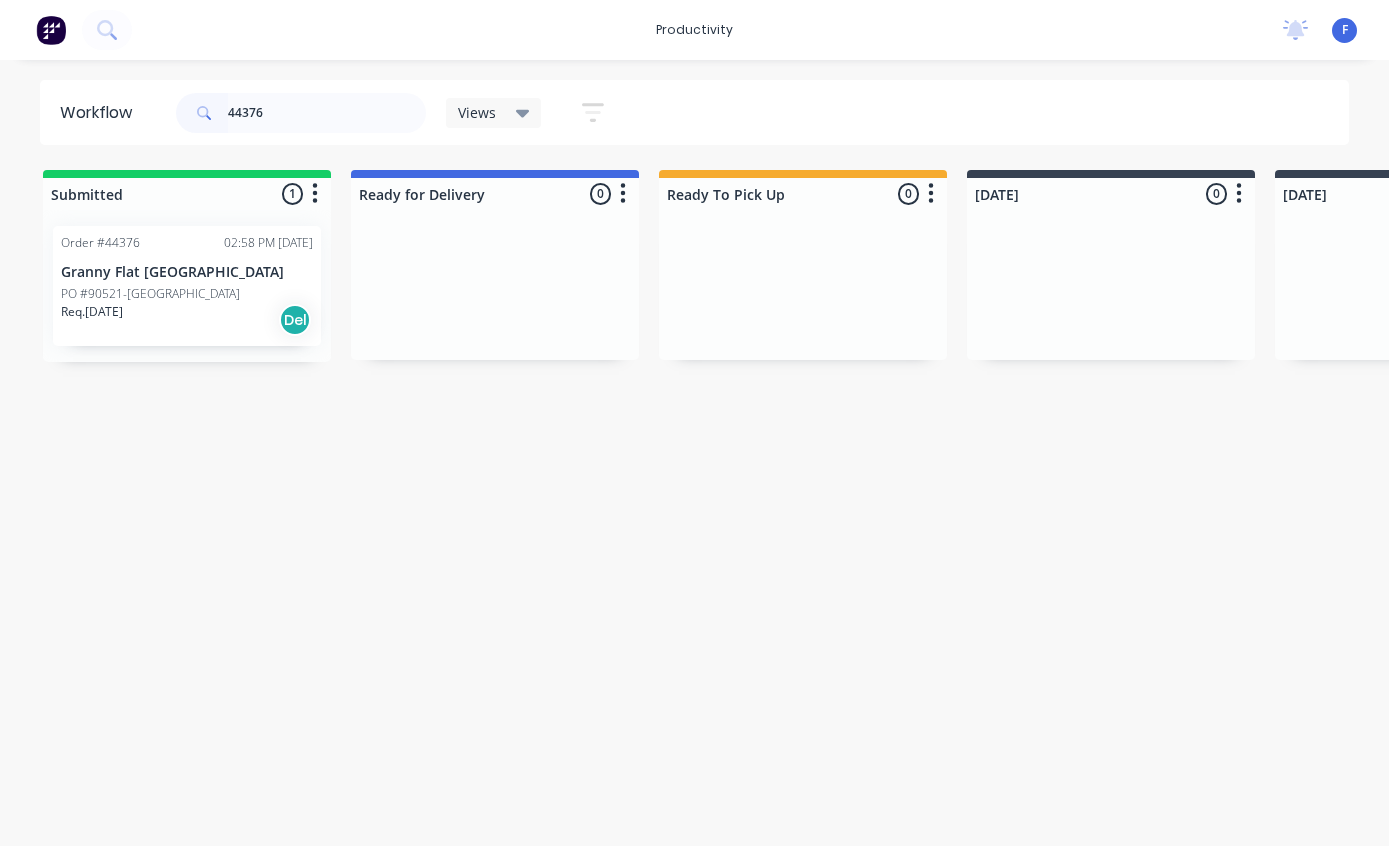 click on "PO #90521-[GEOGRAPHIC_DATA]" at bounding box center (187, 294) 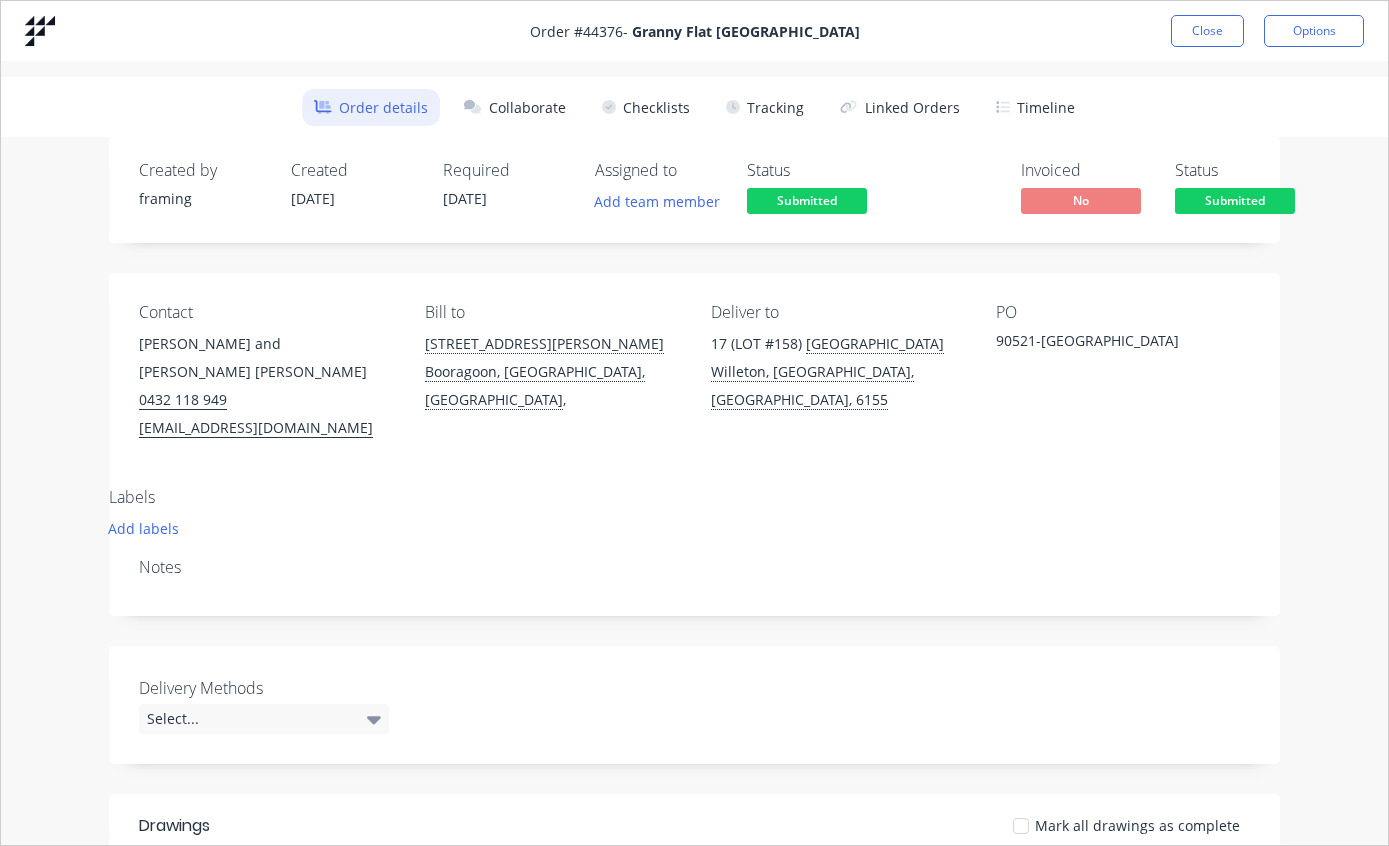 click on "Tracking" at bounding box center (765, 107) 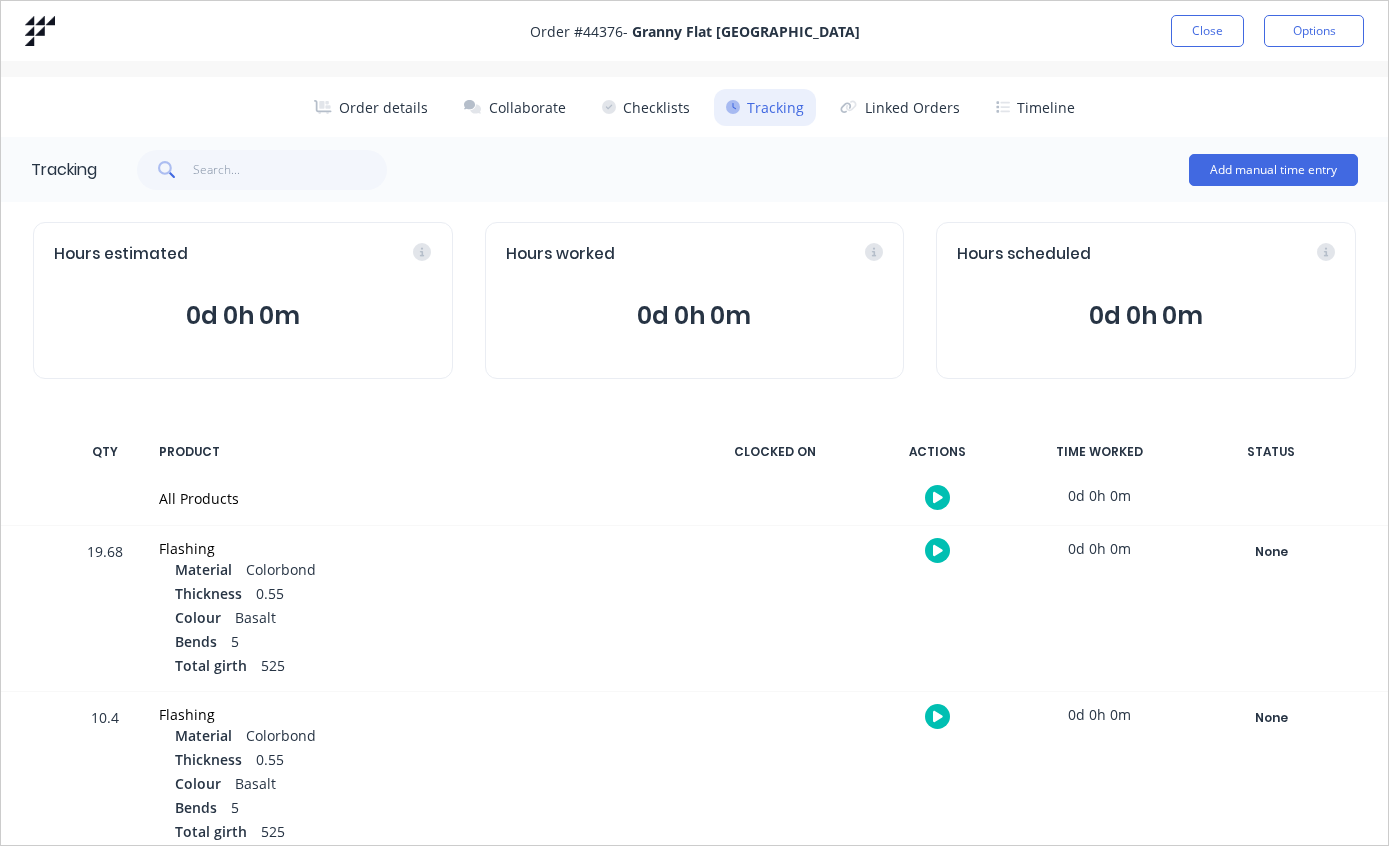 scroll, scrollTop: 0, scrollLeft: 0, axis: both 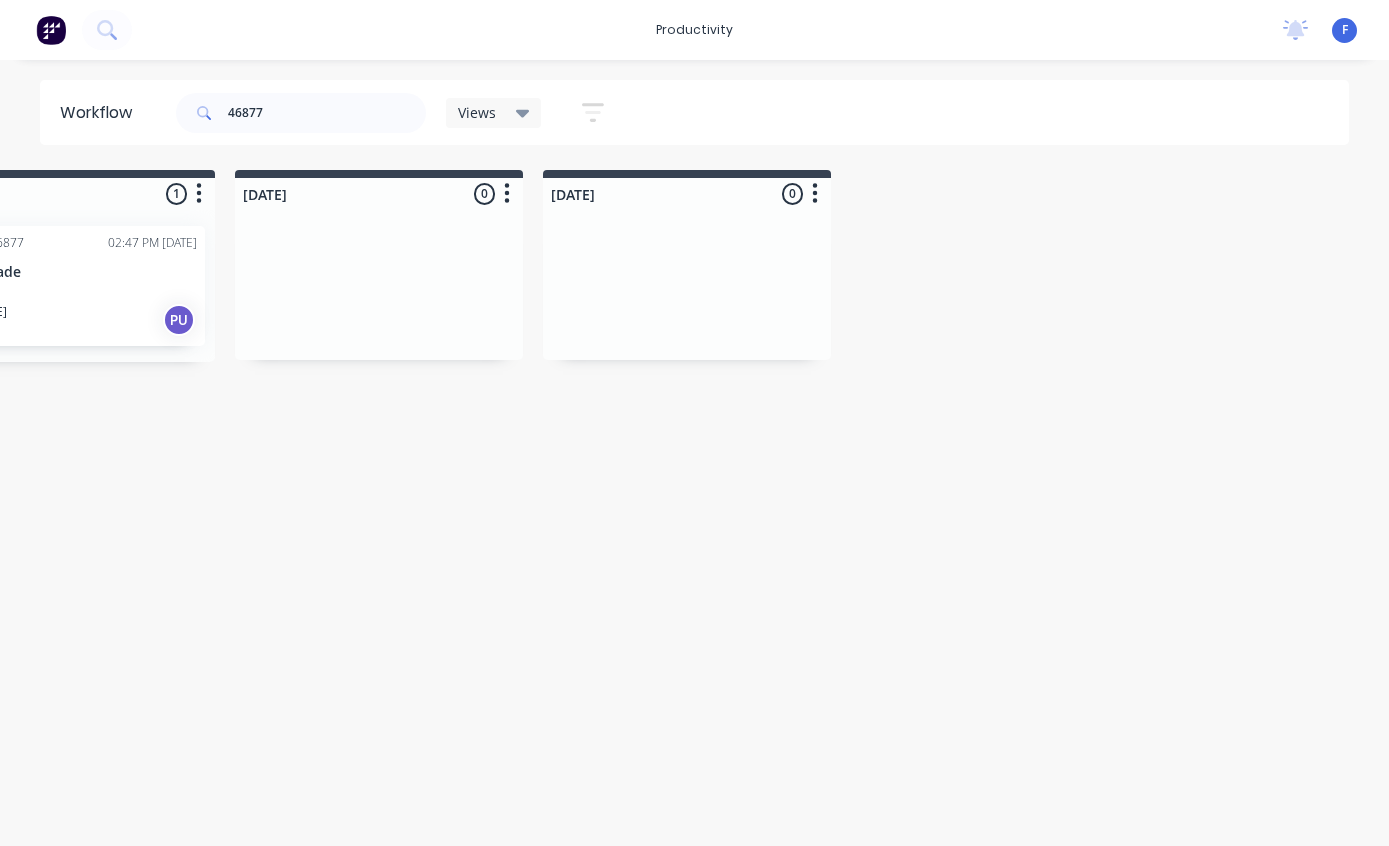 click on "PO #" at bounding box center [71, 294] 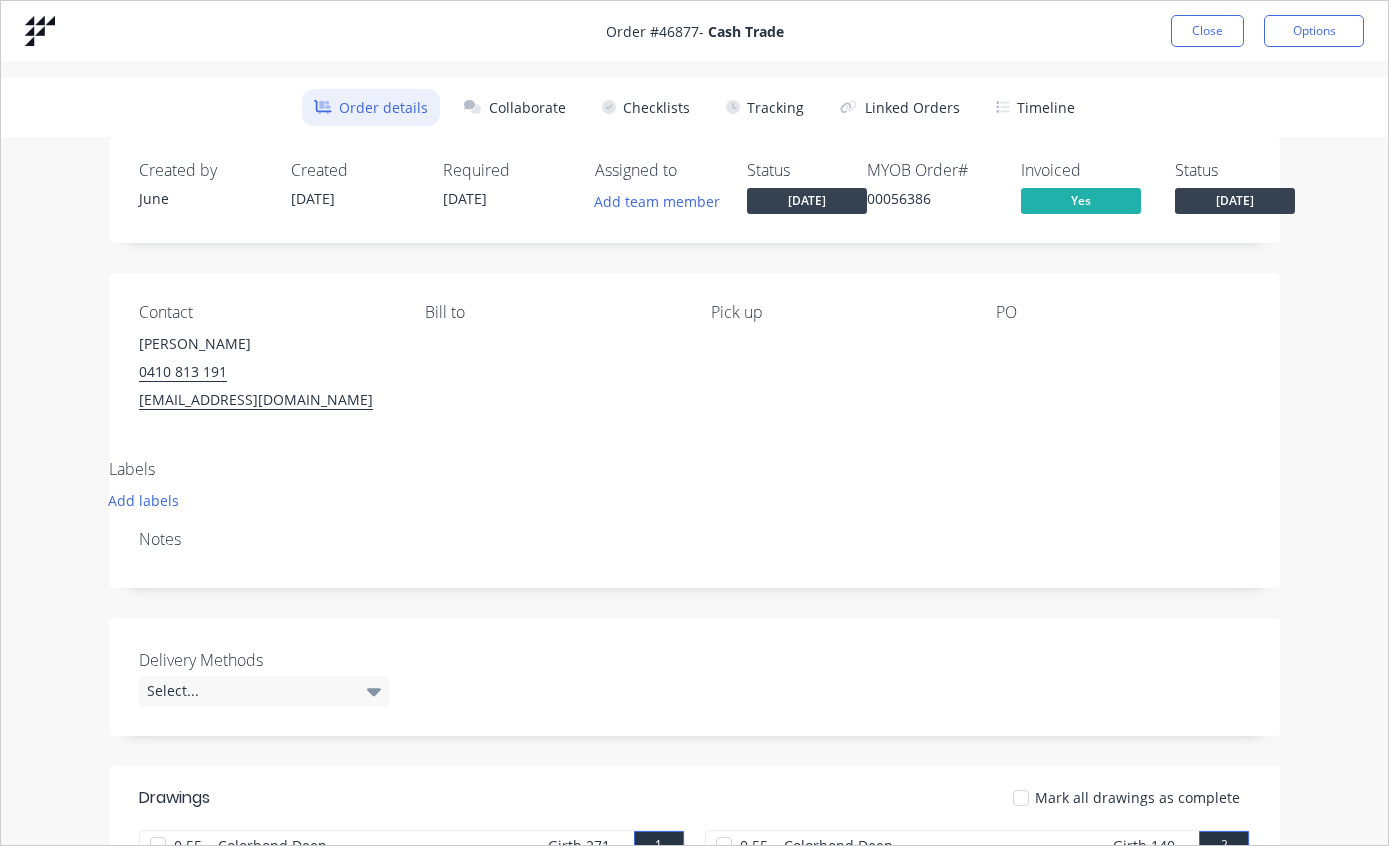 click on "Tracking" at bounding box center (765, 107) 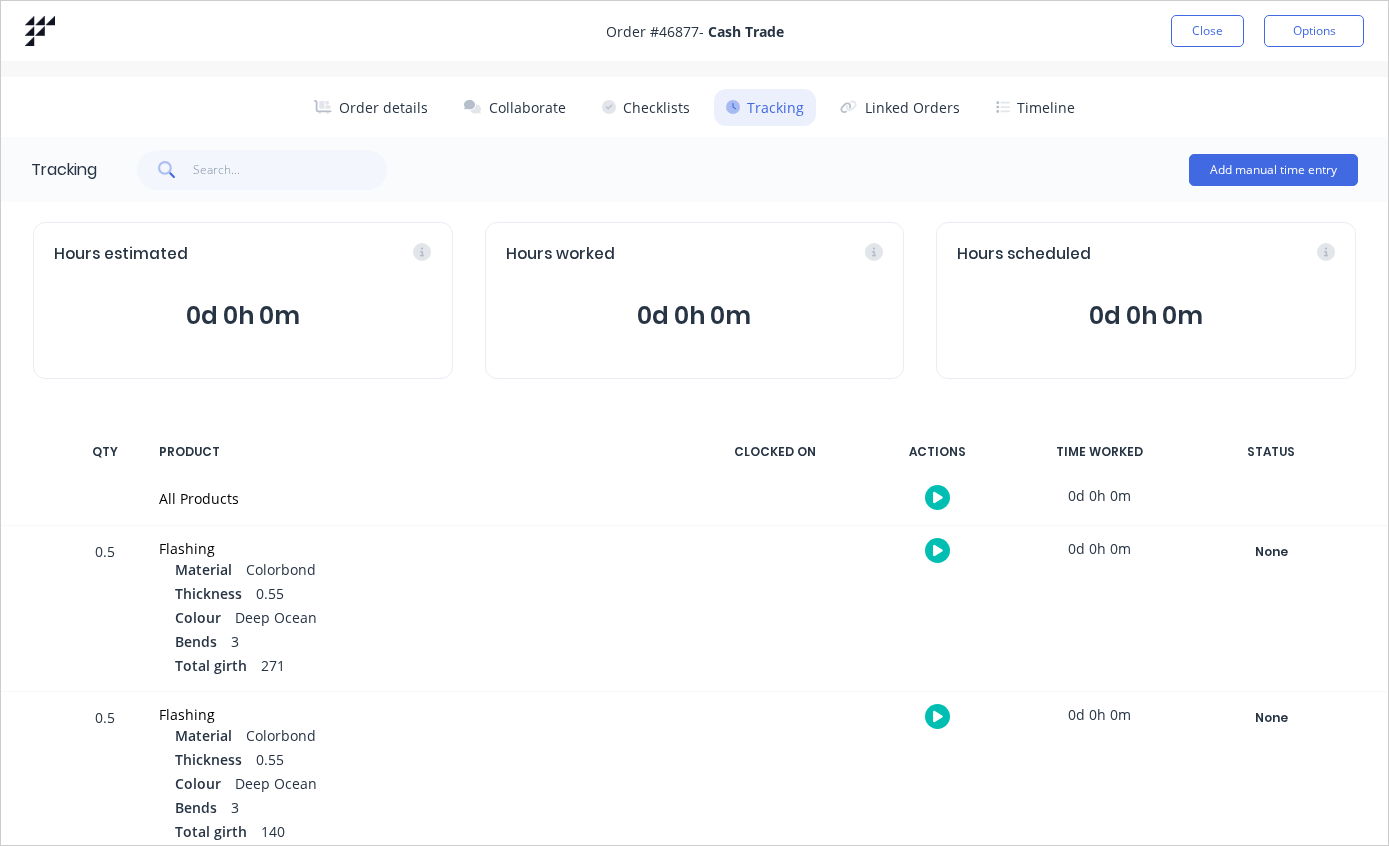 scroll, scrollTop: 0, scrollLeft: 0, axis: both 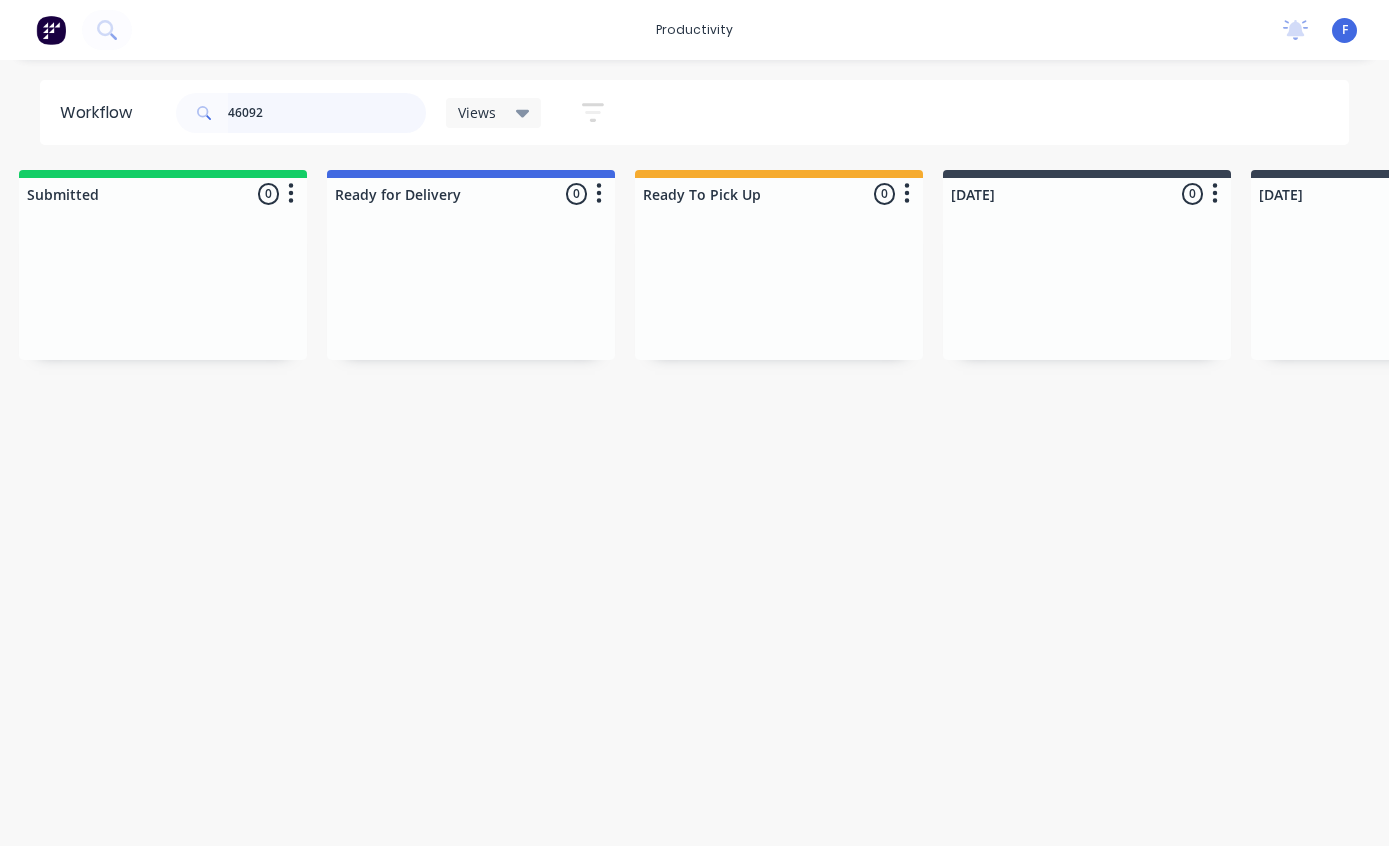 click on "46092" at bounding box center (327, 113) 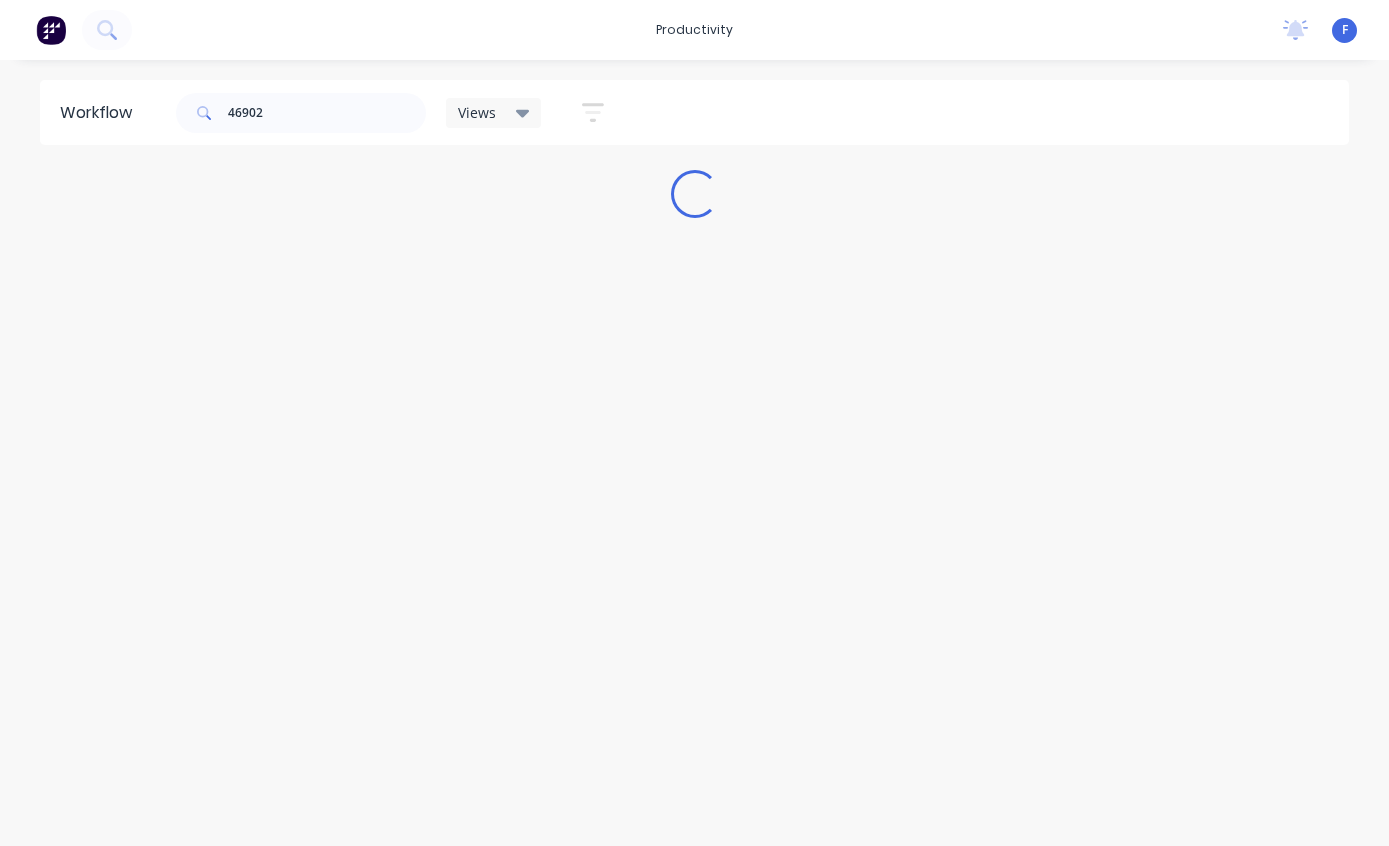scroll, scrollTop: 0, scrollLeft: 0, axis: both 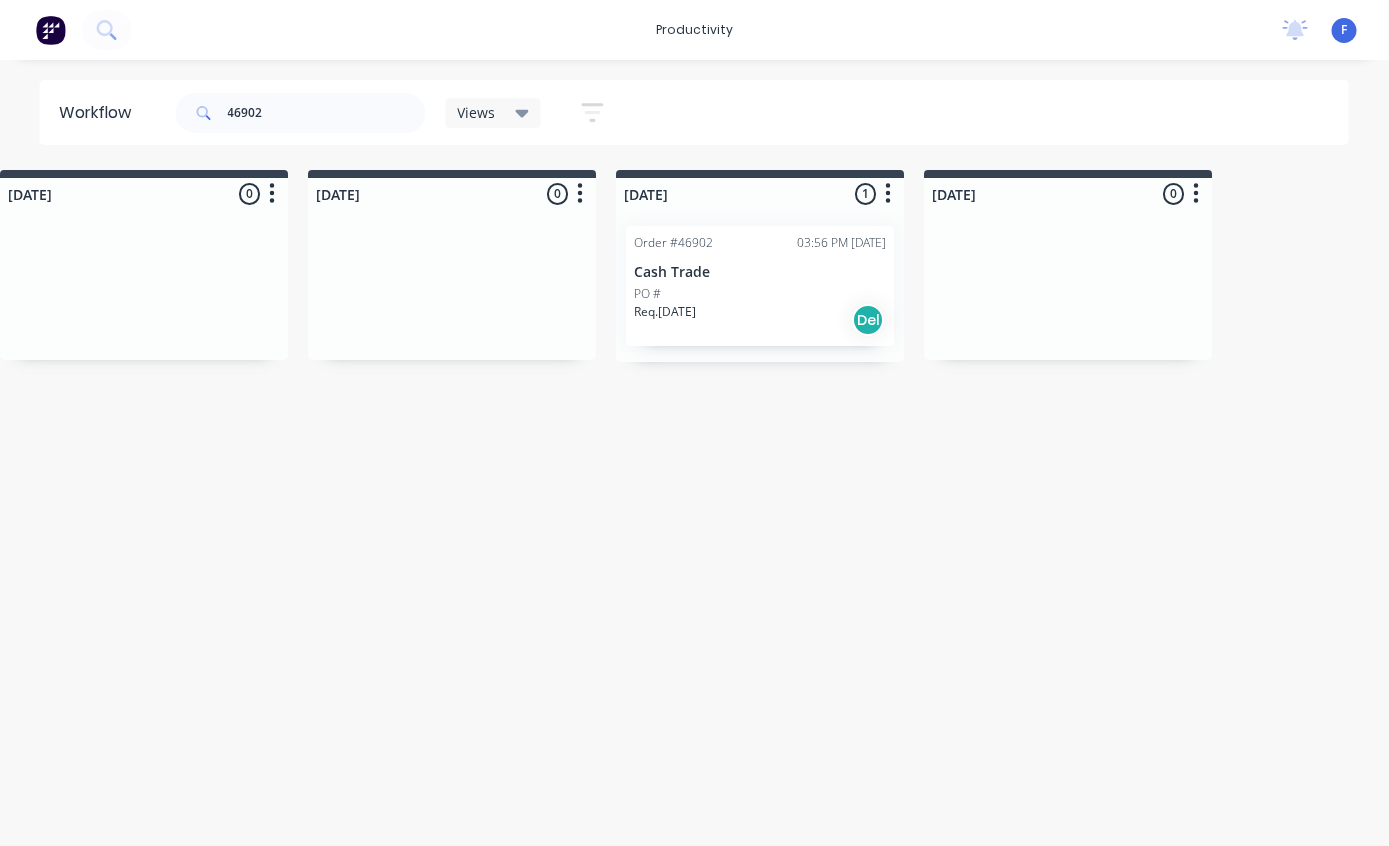 click on "PO #" at bounding box center (761, 294) 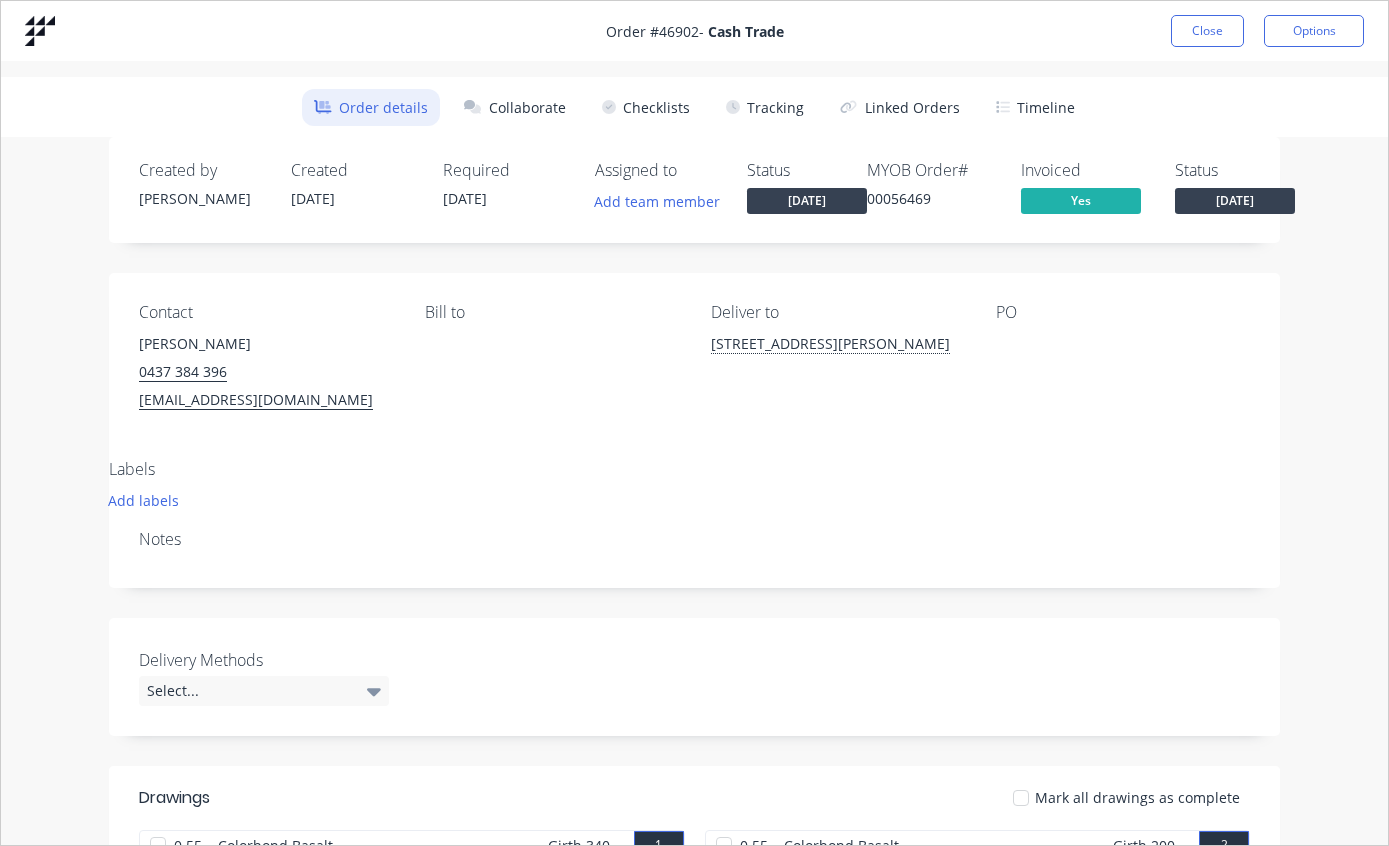 click on "Tracking" at bounding box center (765, 107) 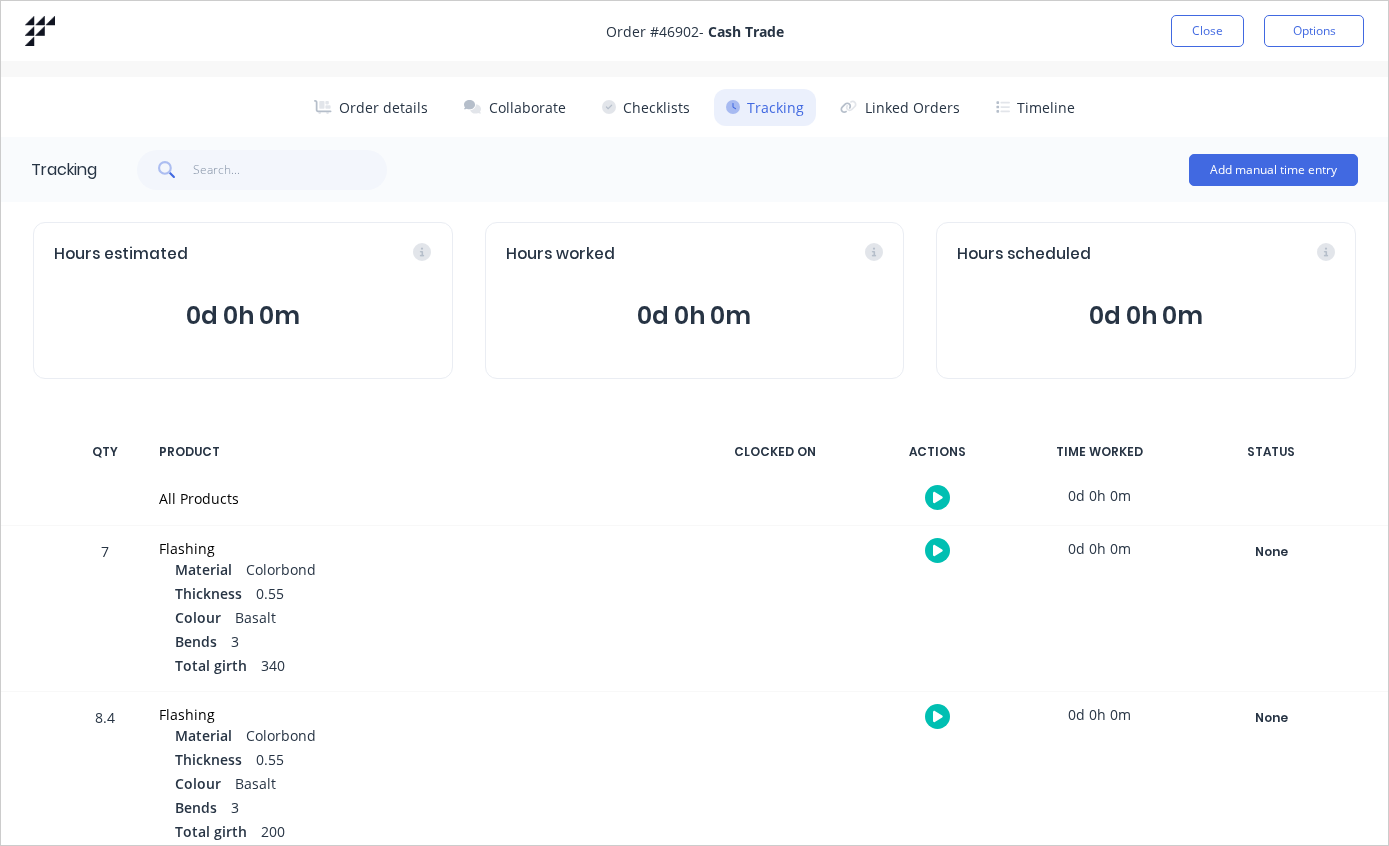 scroll, scrollTop: 0, scrollLeft: 0, axis: both 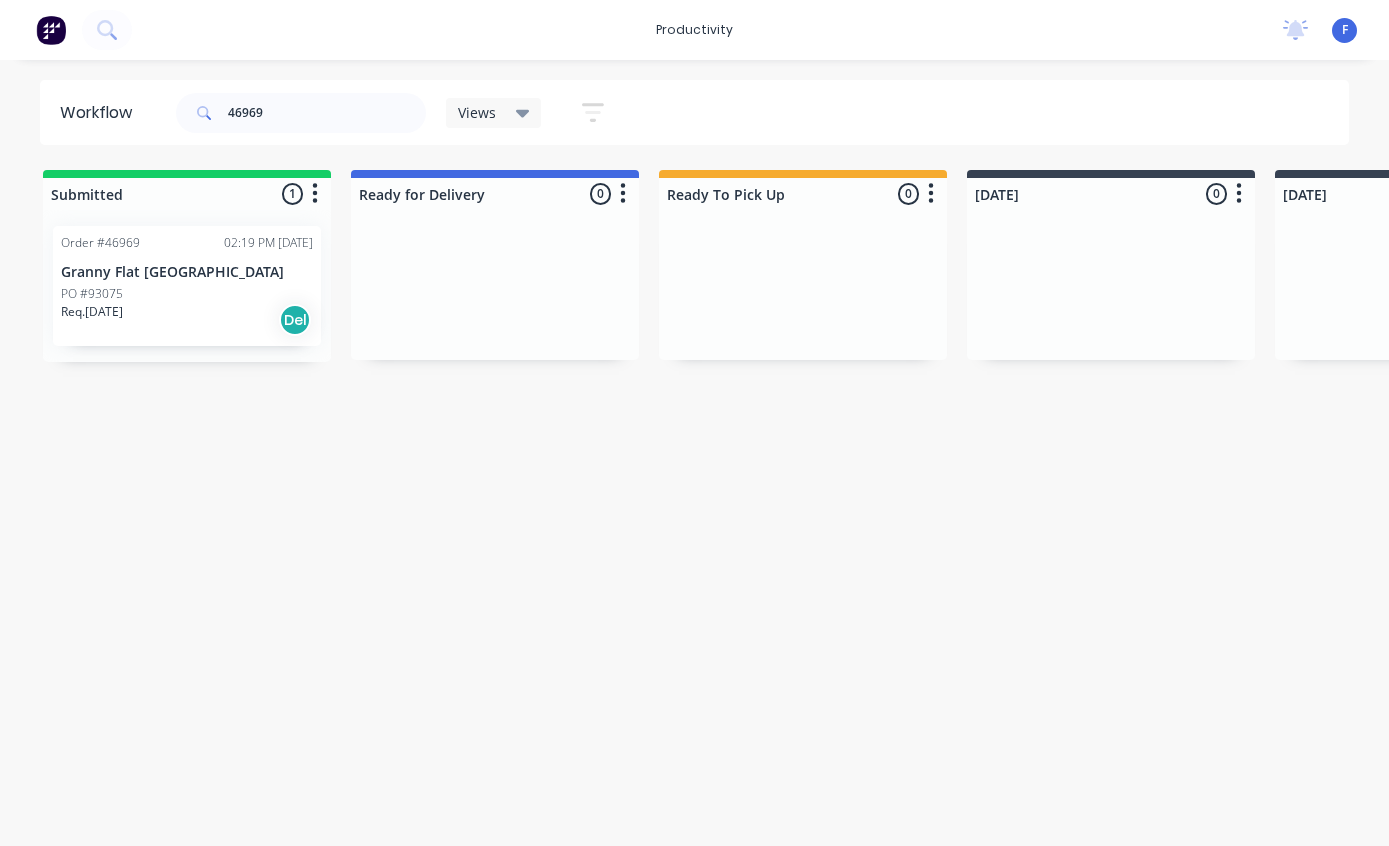 click on "PO #93075" at bounding box center [187, 294] 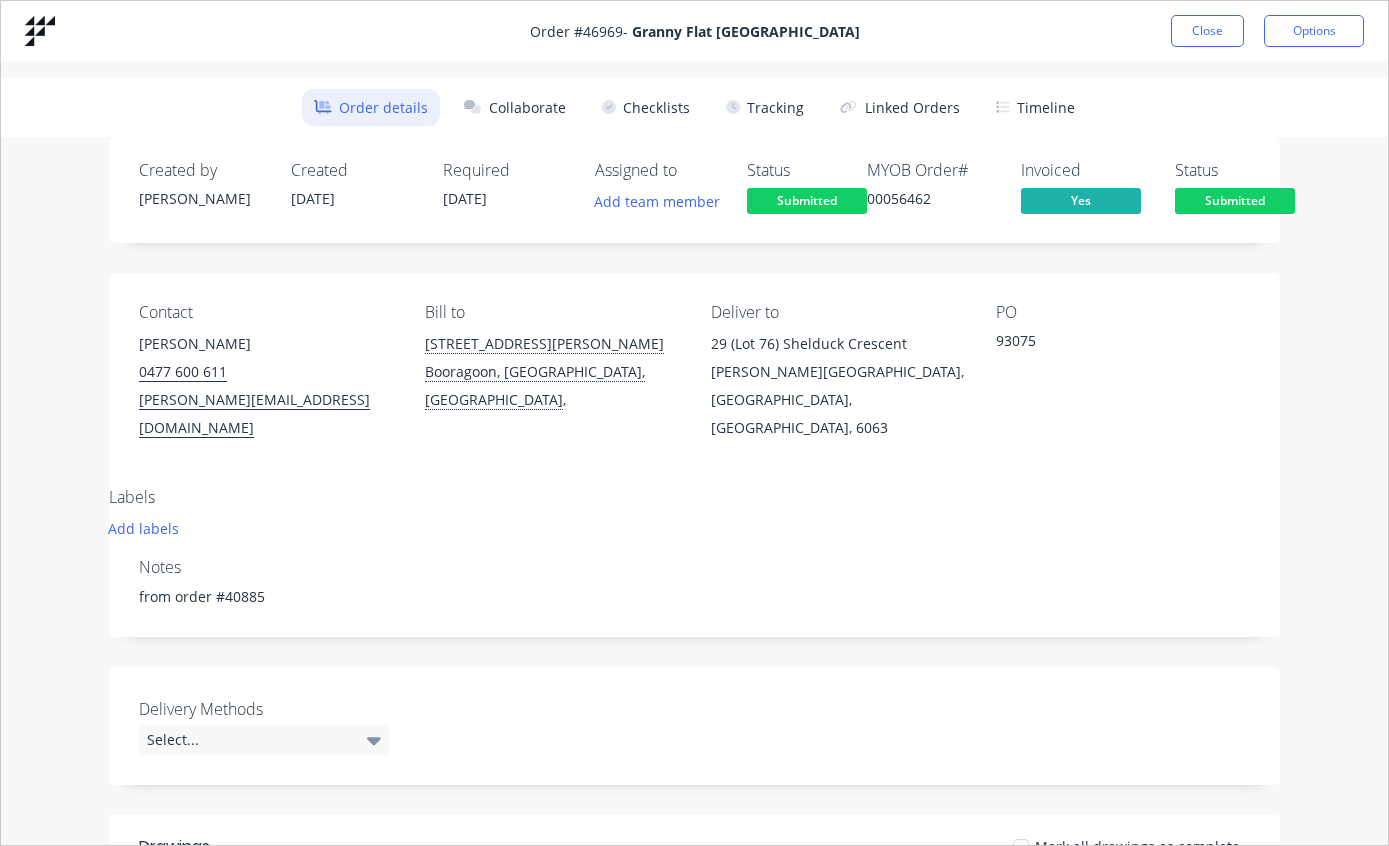 scroll, scrollTop: 0, scrollLeft: 0, axis: both 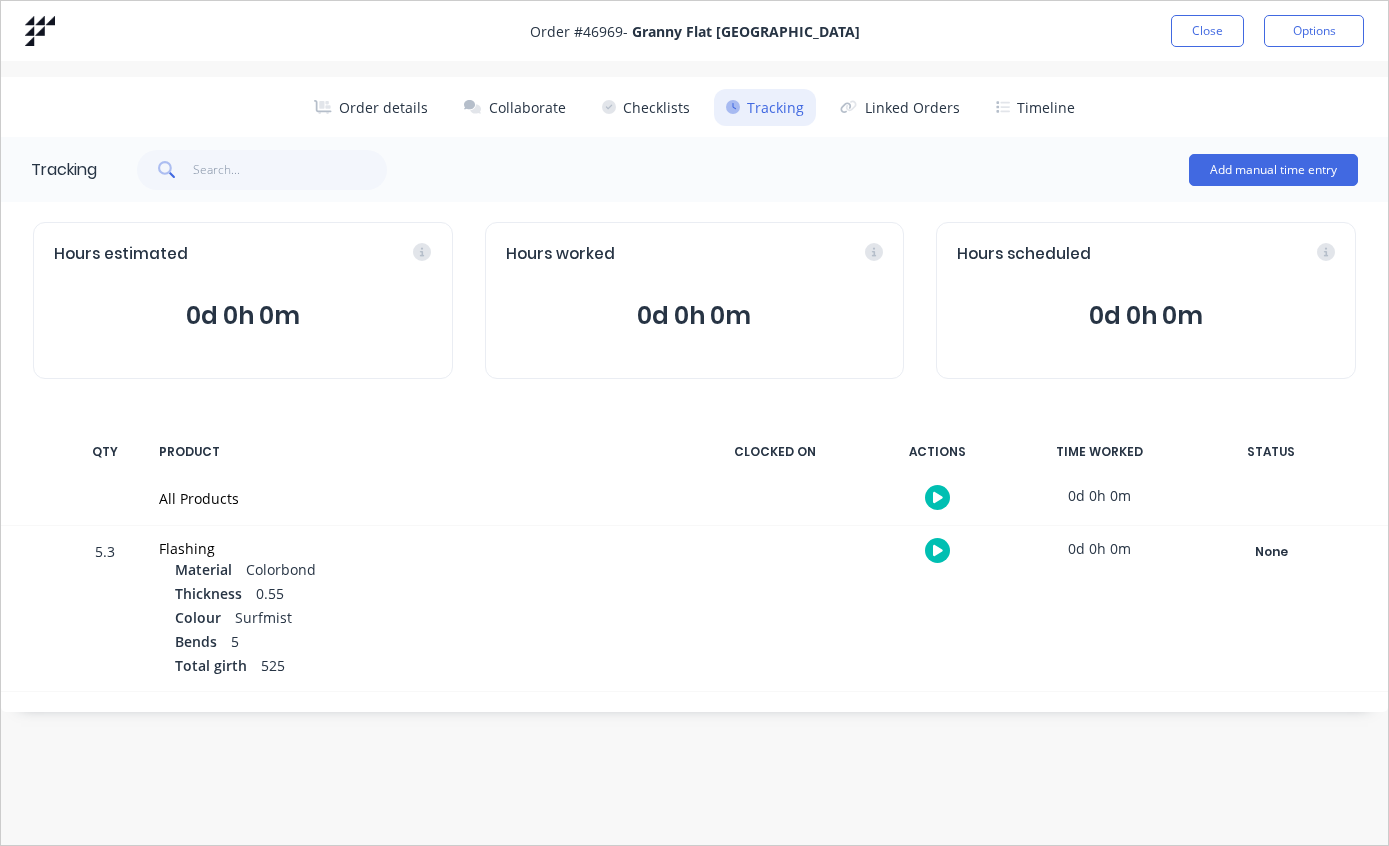 click on "Close" at bounding box center [1207, 31] 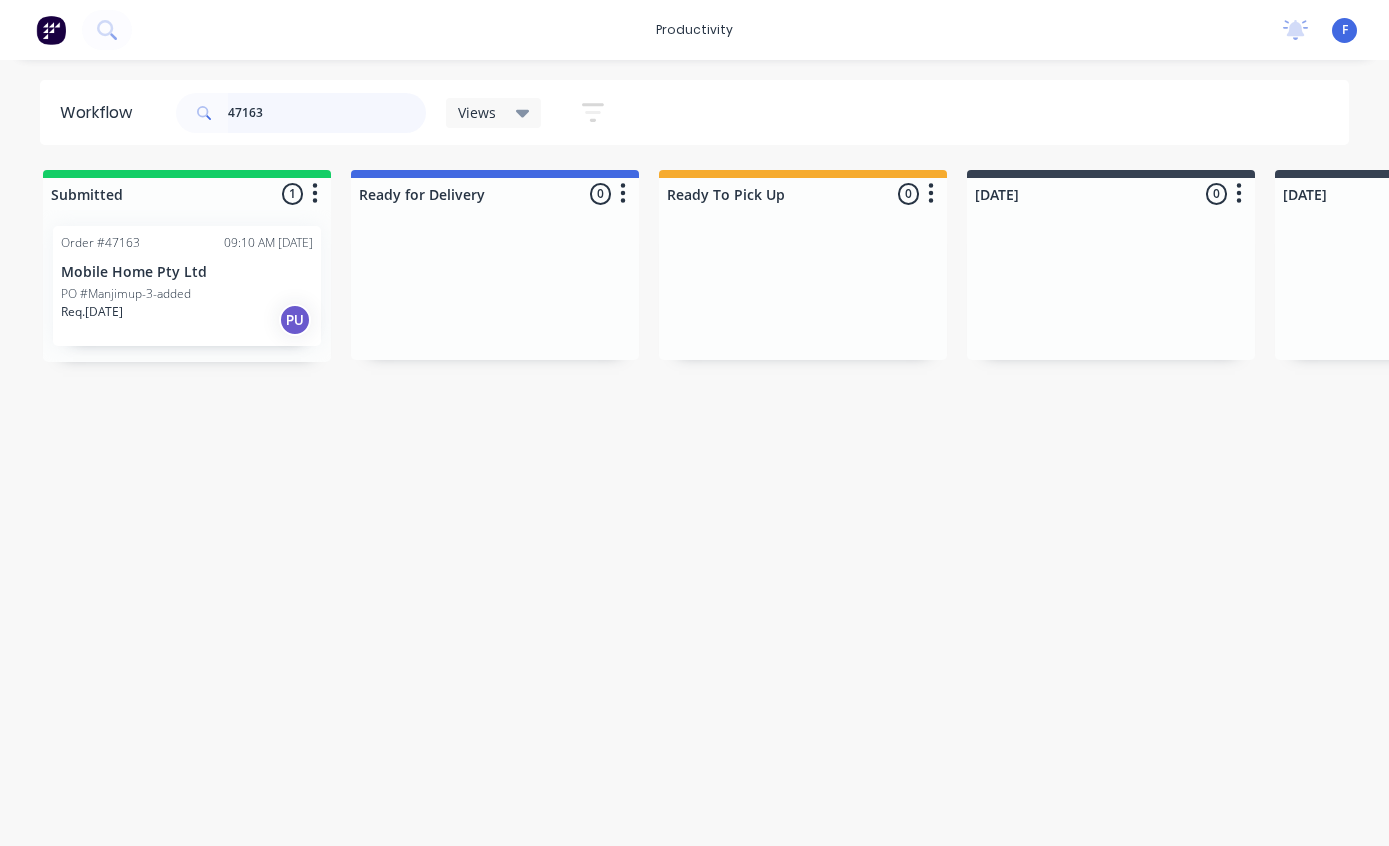 type on "47163" 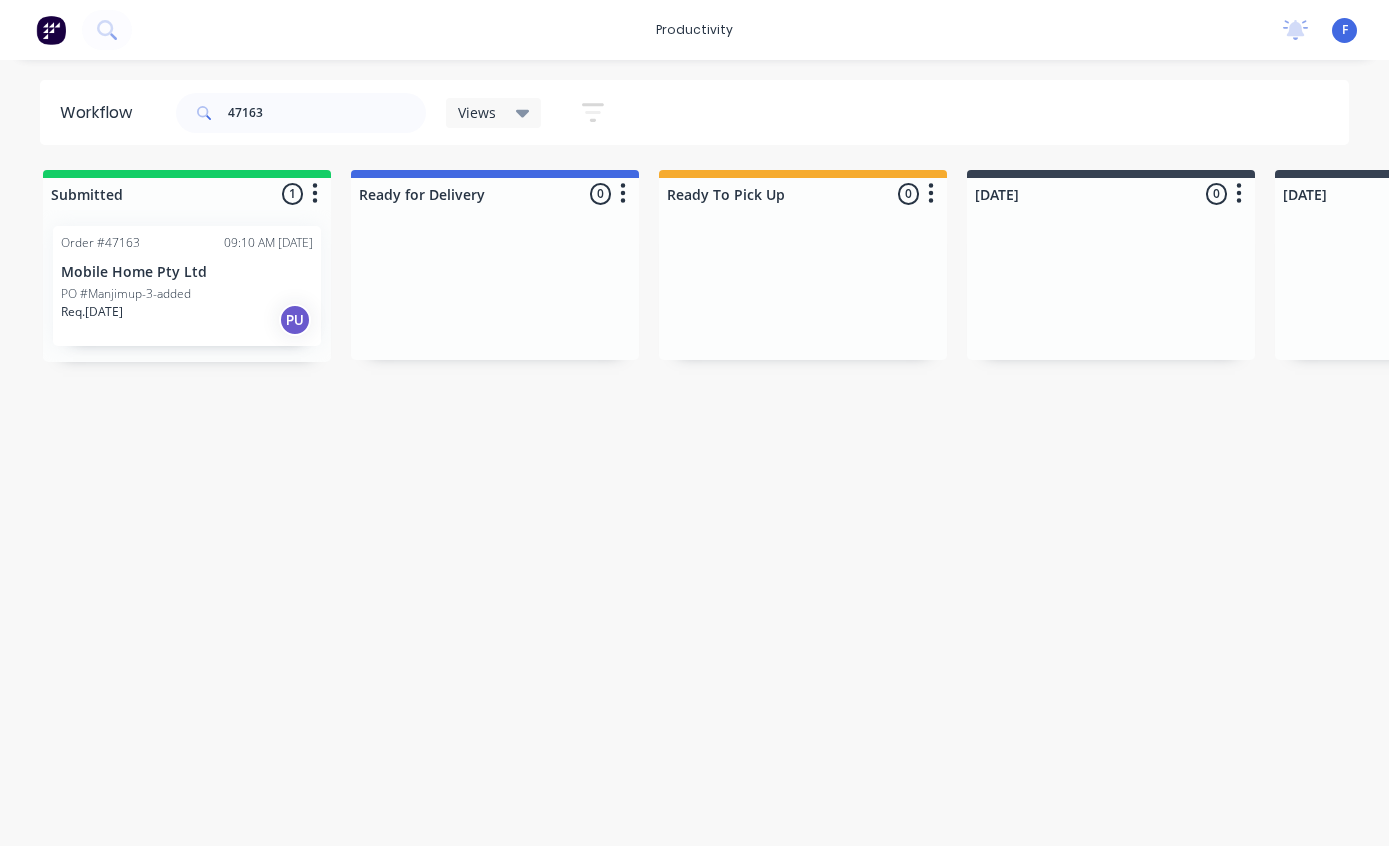 click on "Mobile Home Pty Ltd" at bounding box center (187, 272) 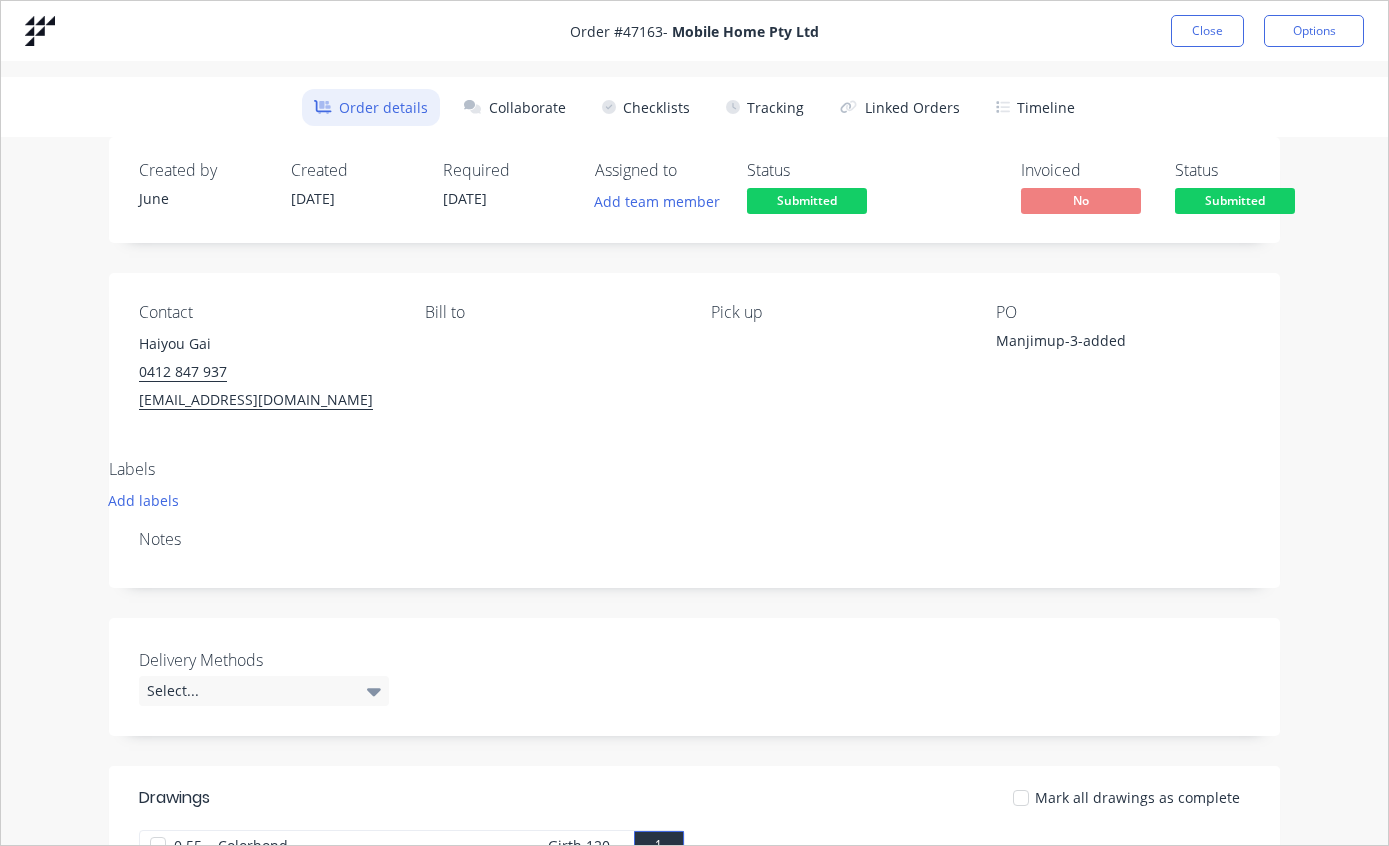 scroll, scrollTop: 0, scrollLeft: 0, axis: both 